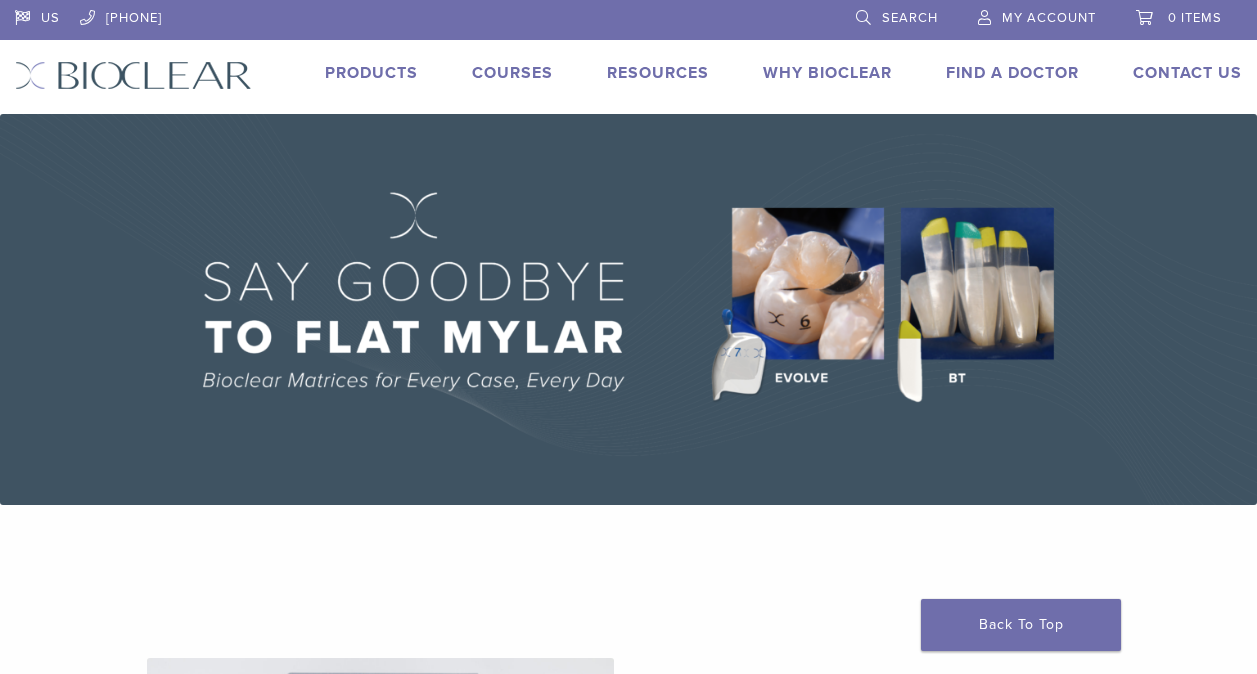 scroll, scrollTop: 0, scrollLeft: 0, axis: both 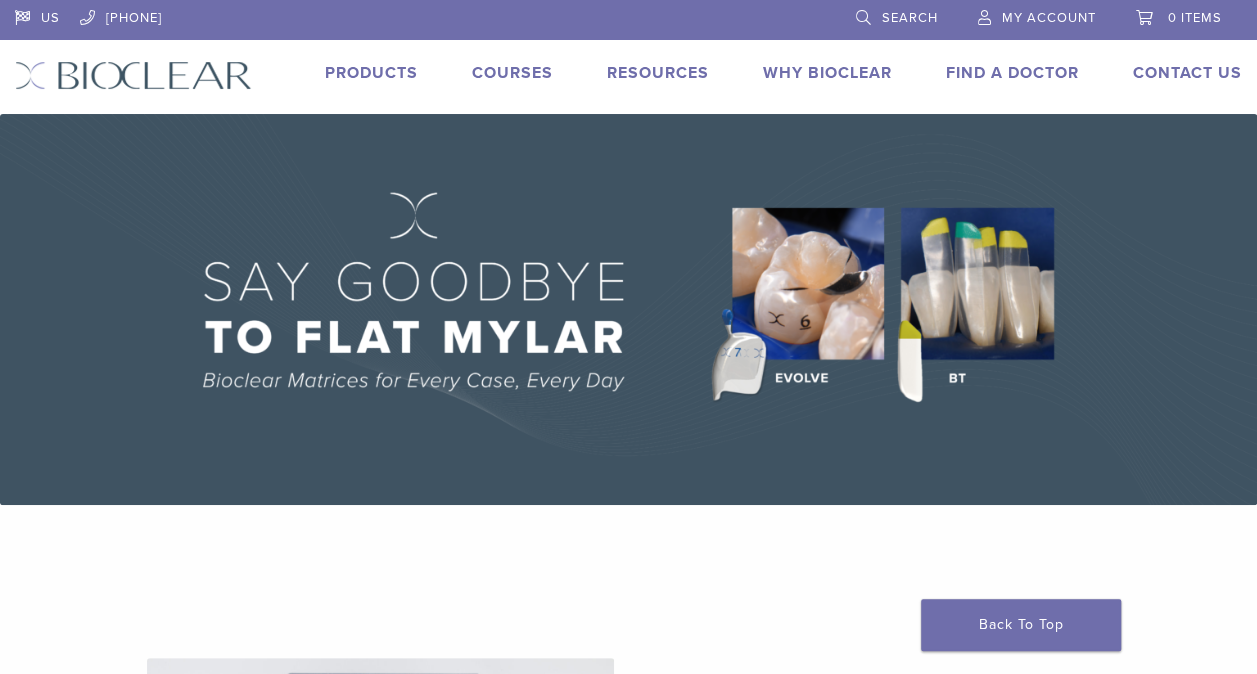 click on "Products" at bounding box center [371, 73] 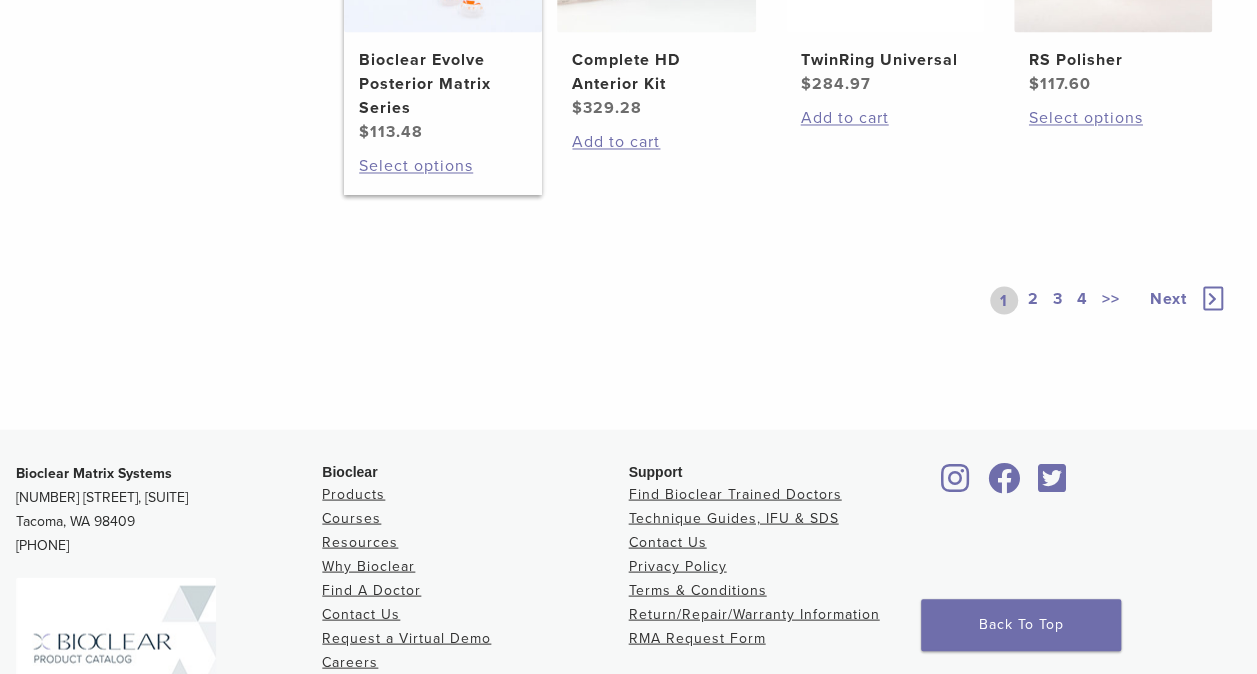 scroll, scrollTop: 1722, scrollLeft: 0, axis: vertical 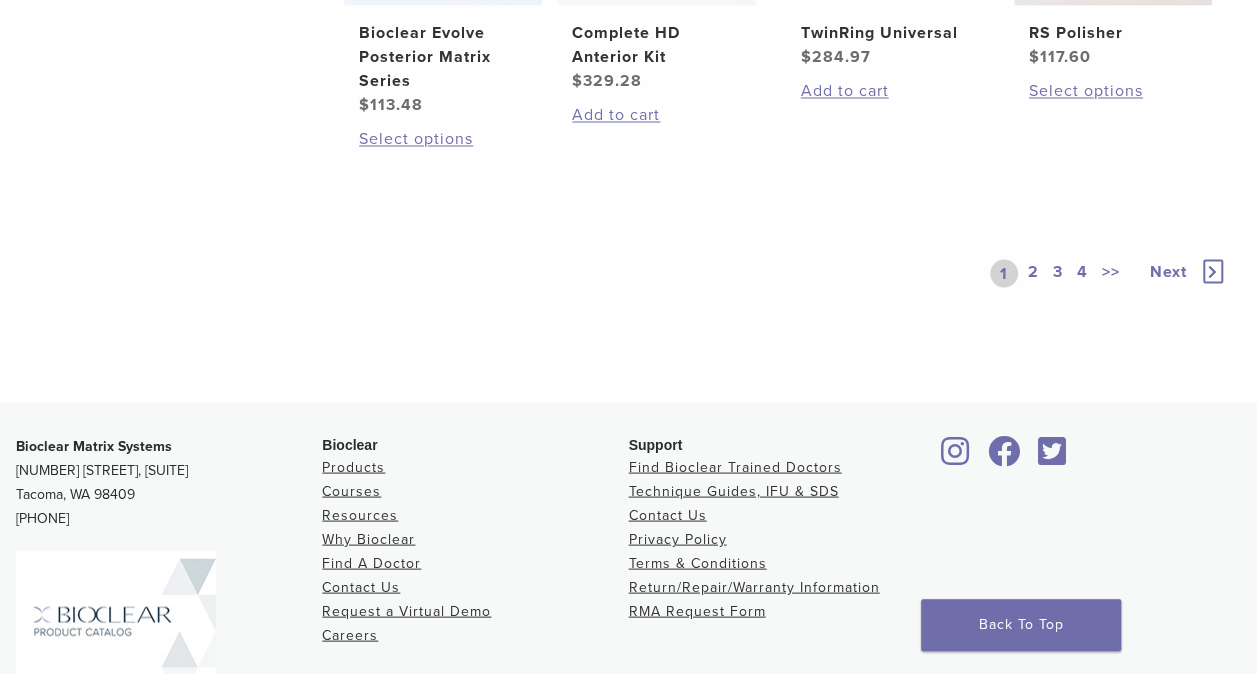 click on "2" at bounding box center (1033, 273) 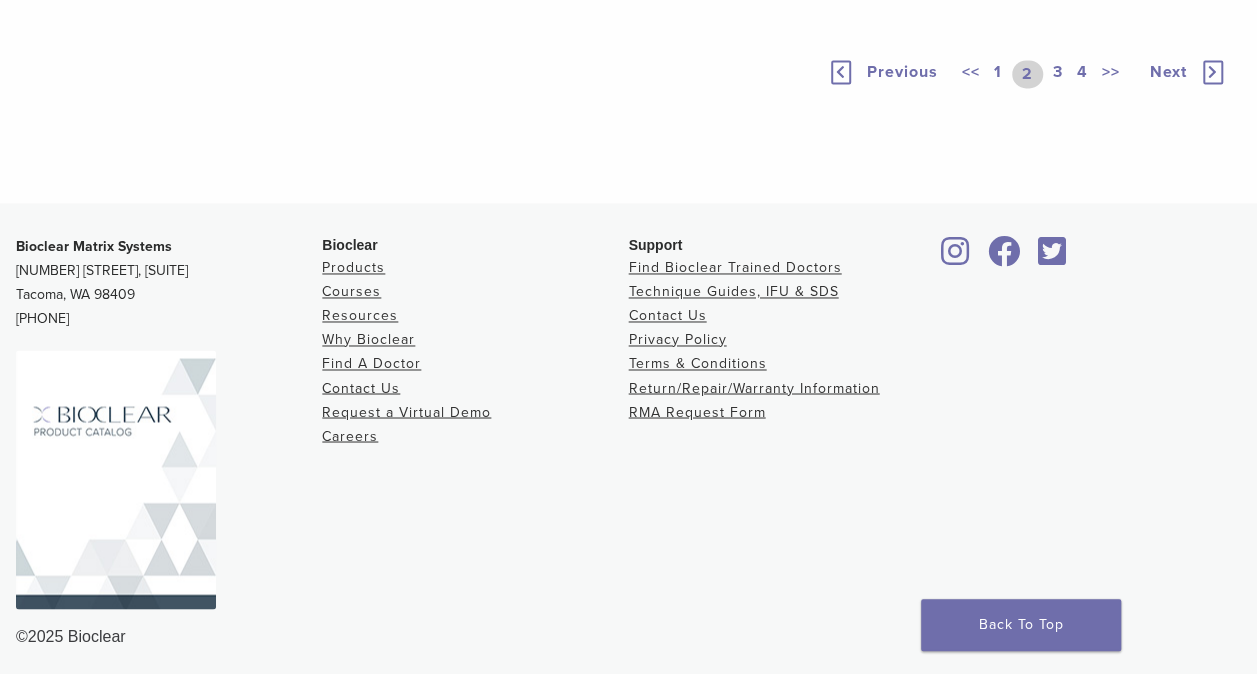 scroll, scrollTop: 1497, scrollLeft: 0, axis: vertical 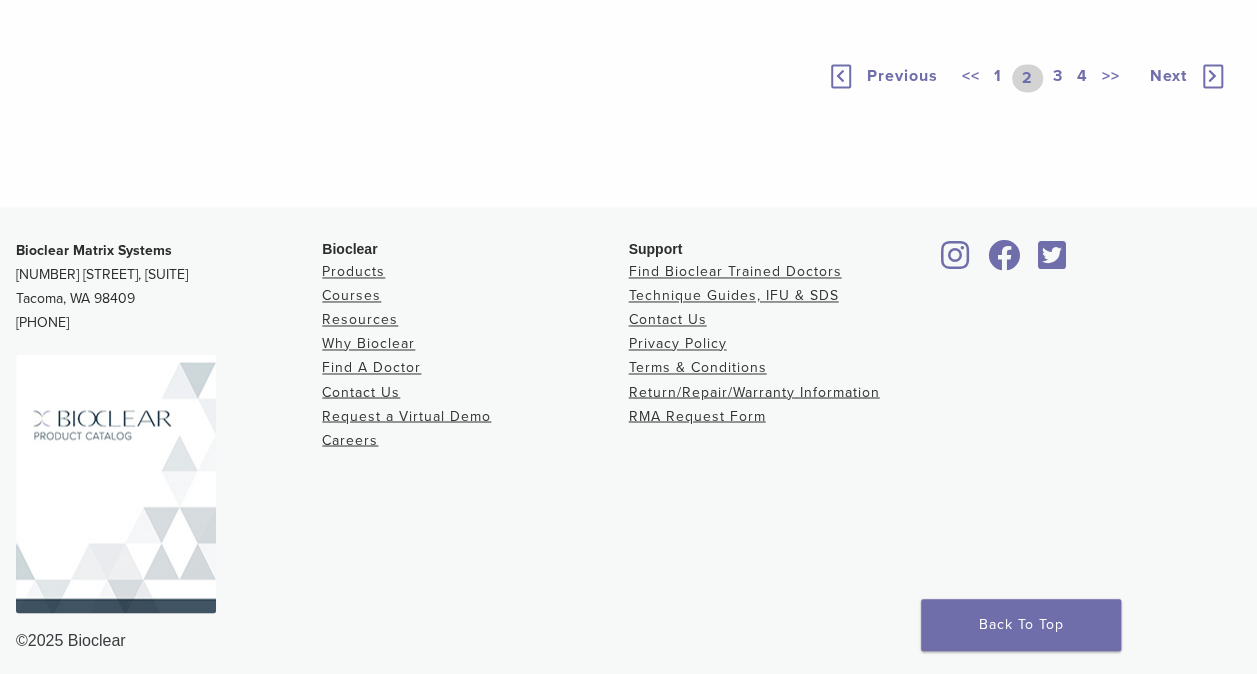 click at bounding box center [1113, -166] 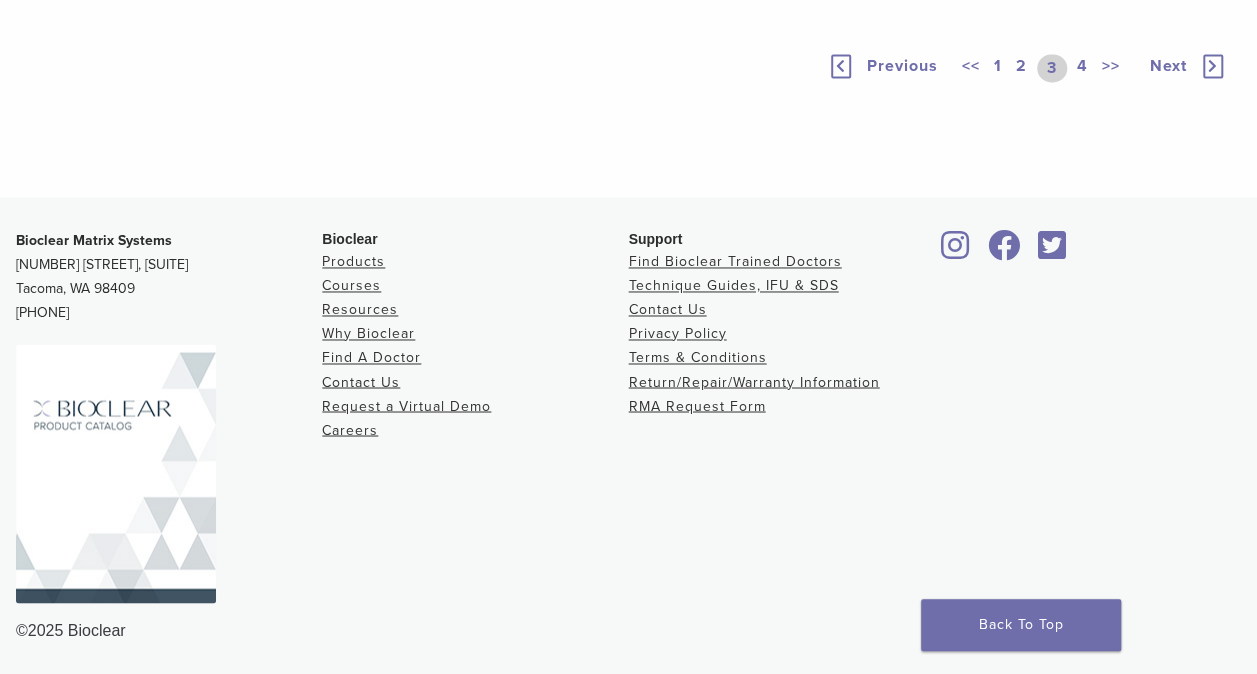 scroll, scrollTop: 1614, scrollLeft: 0, axis: vertical 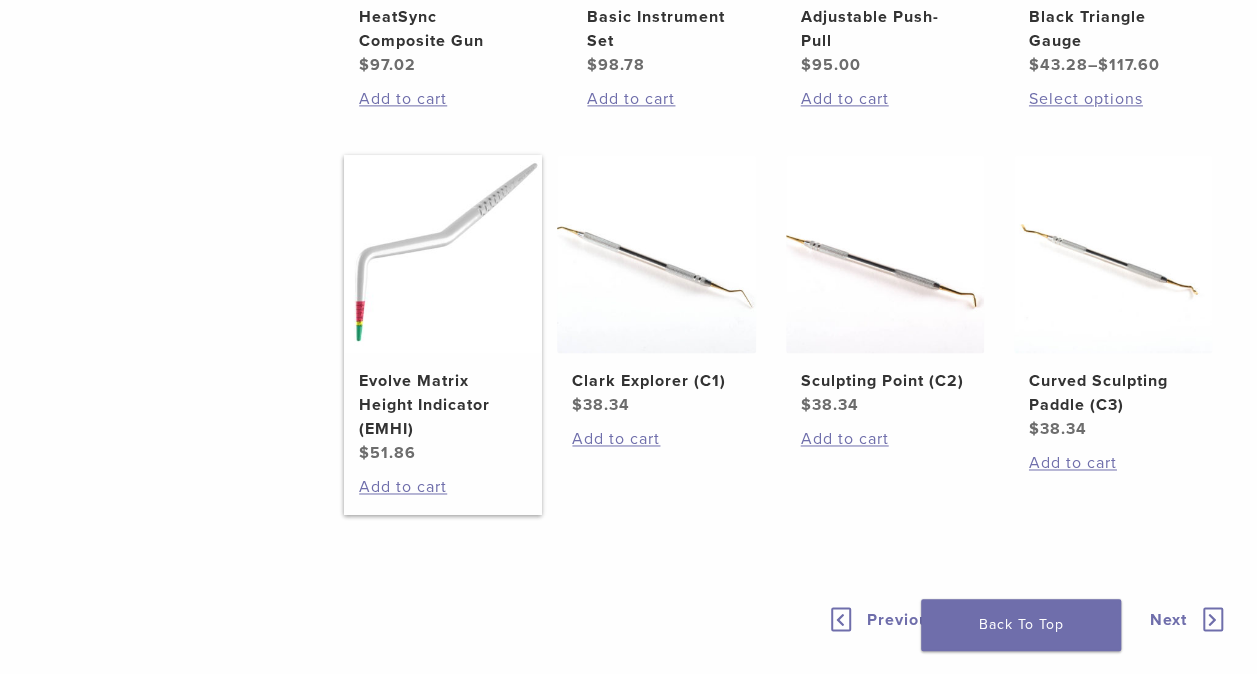 click at bounding box center (443, 254) 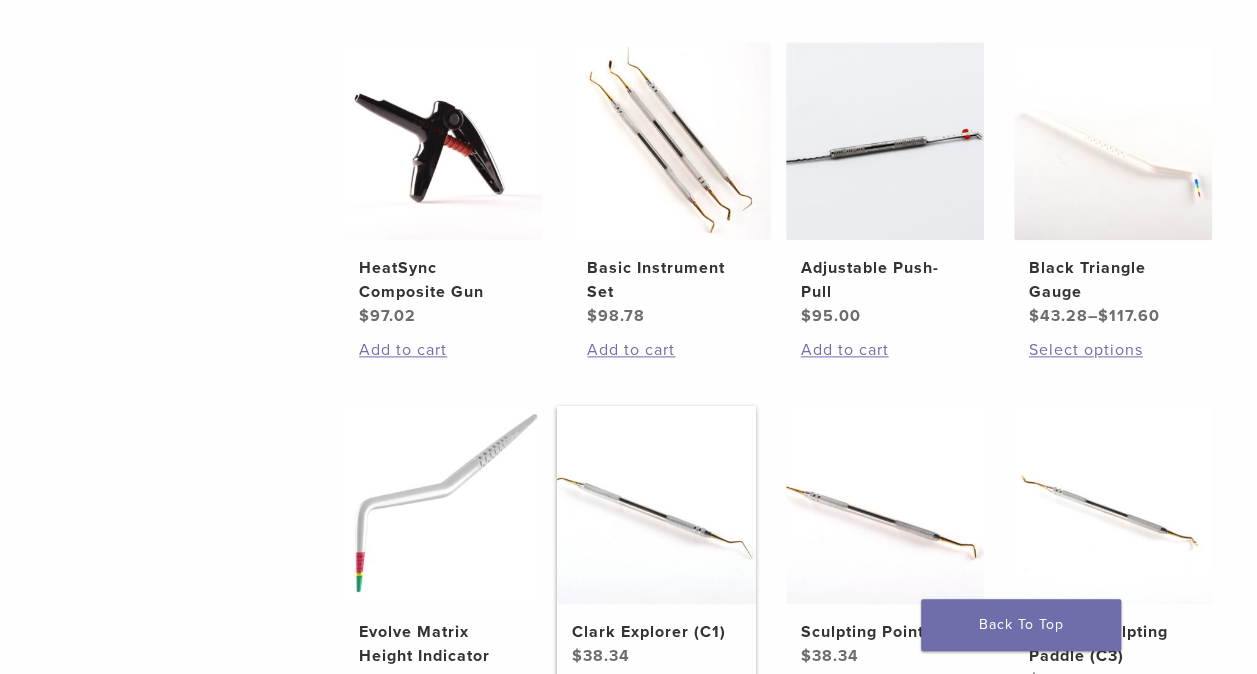 scroll, scrollTop: 1095, scrollLeft: 0, axis: vertical 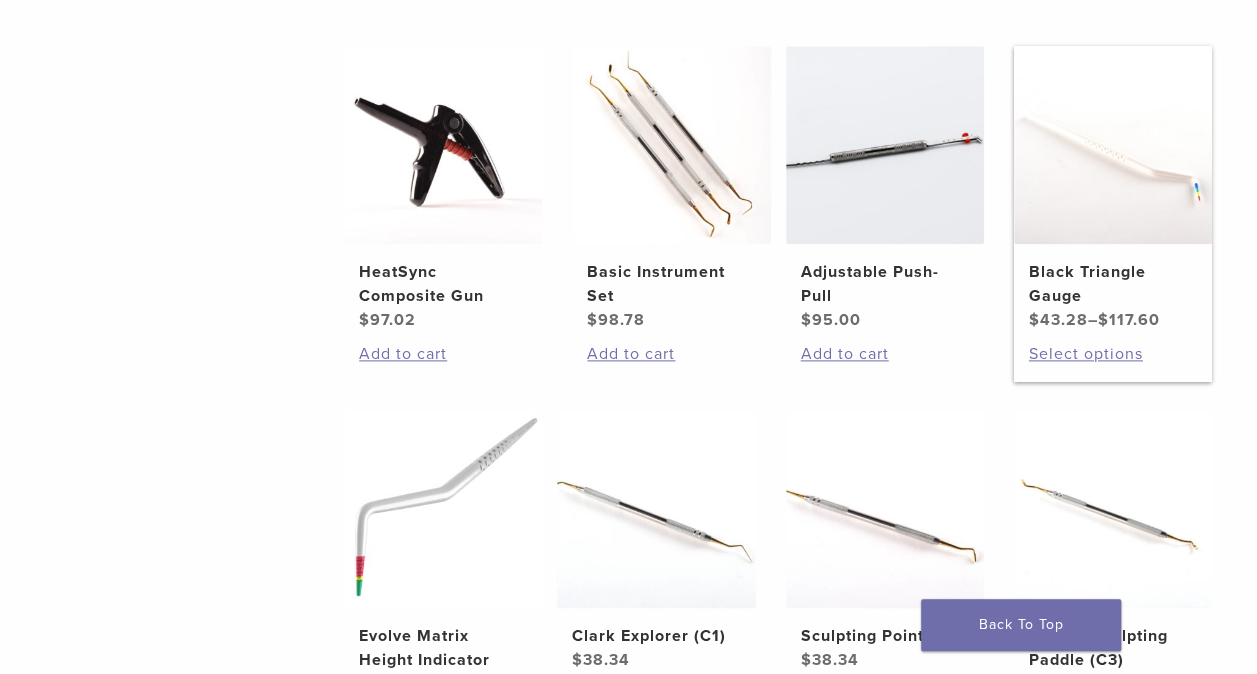 click at bounding box center [1113, 145] 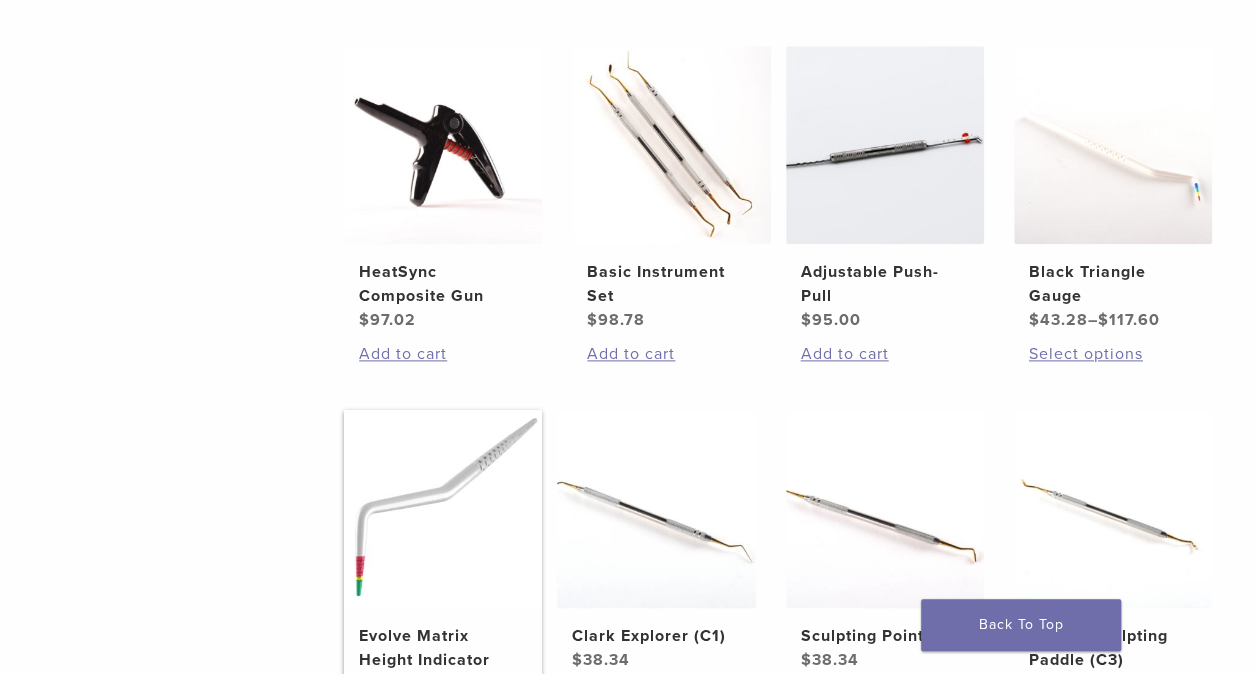 click at bounding box center (443, 509) 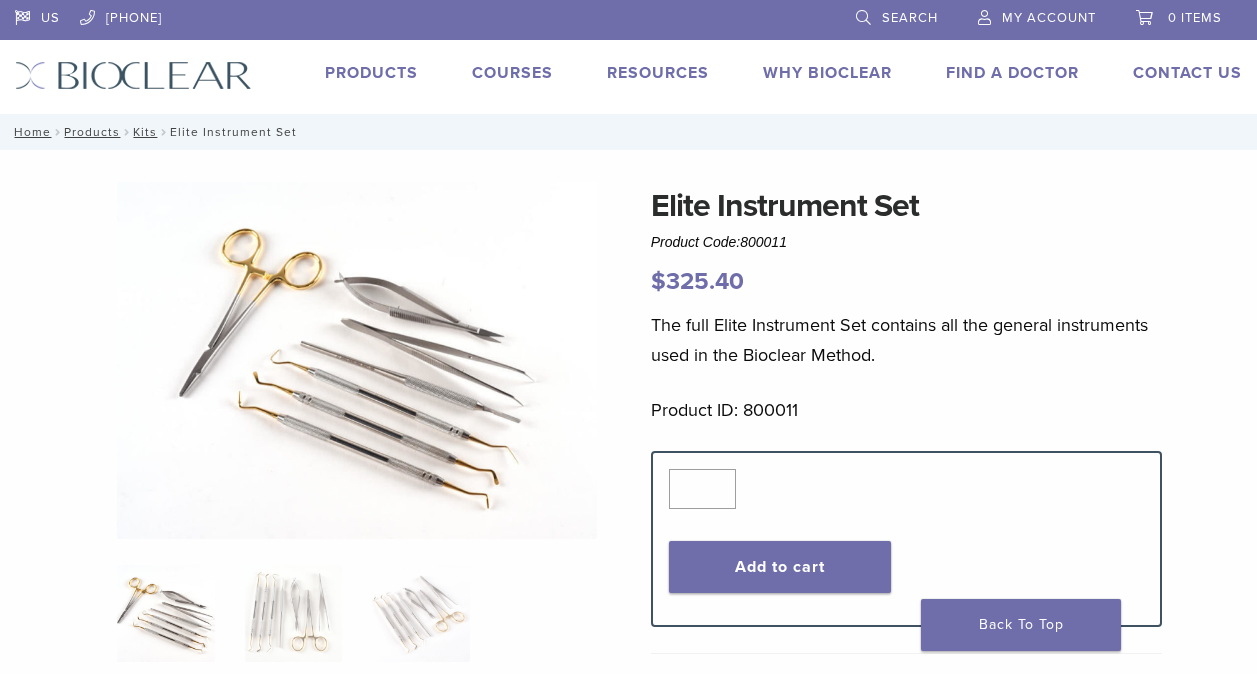 scroll, scrollTop: 0, scrollLeft: 0, axis: both 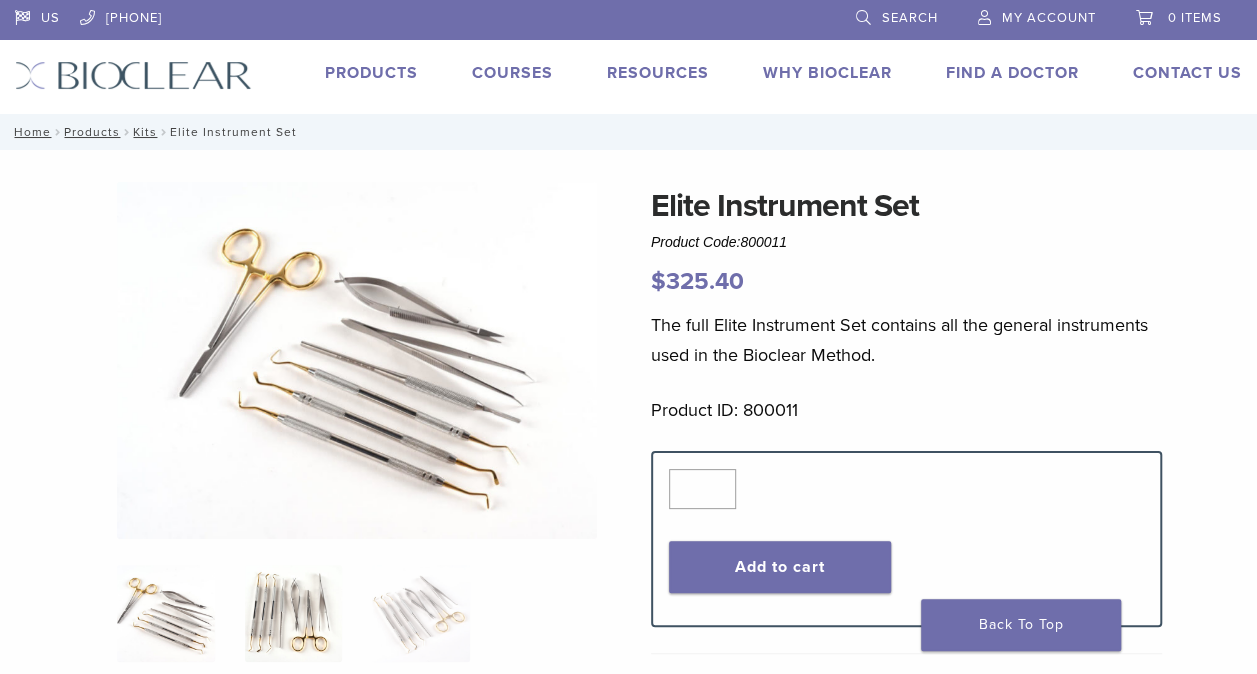 click at bounding box center [294, 614] 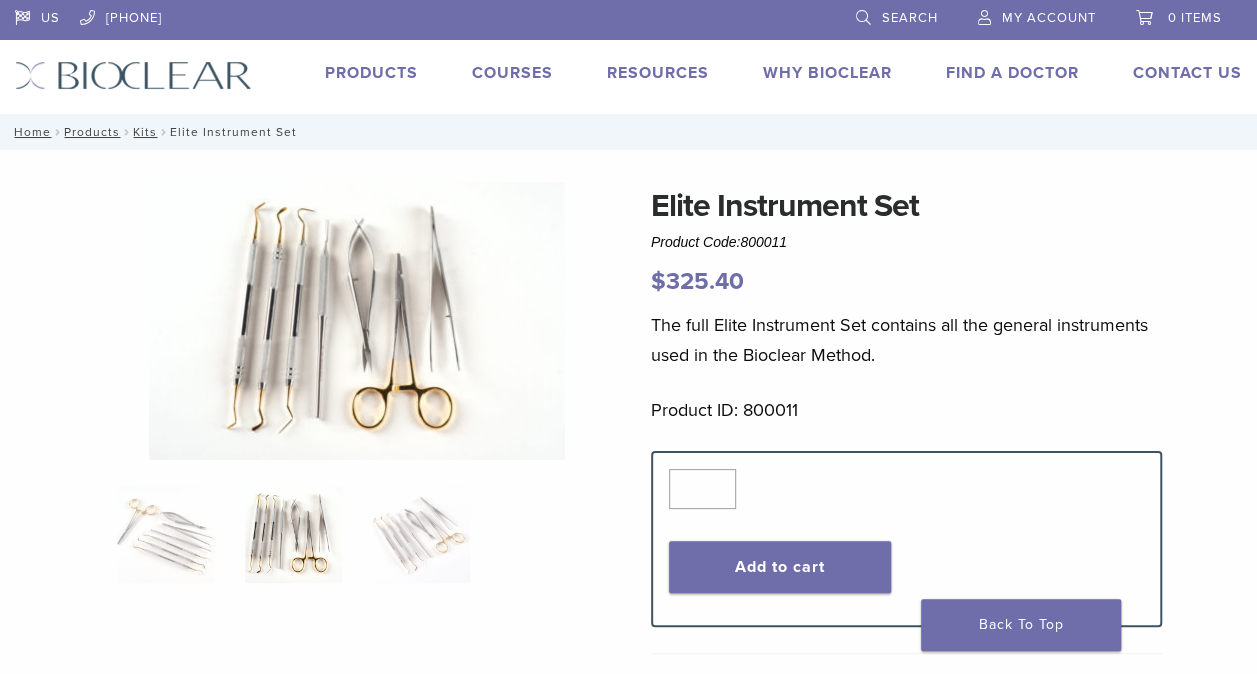 click at bounding box center (357, 321) 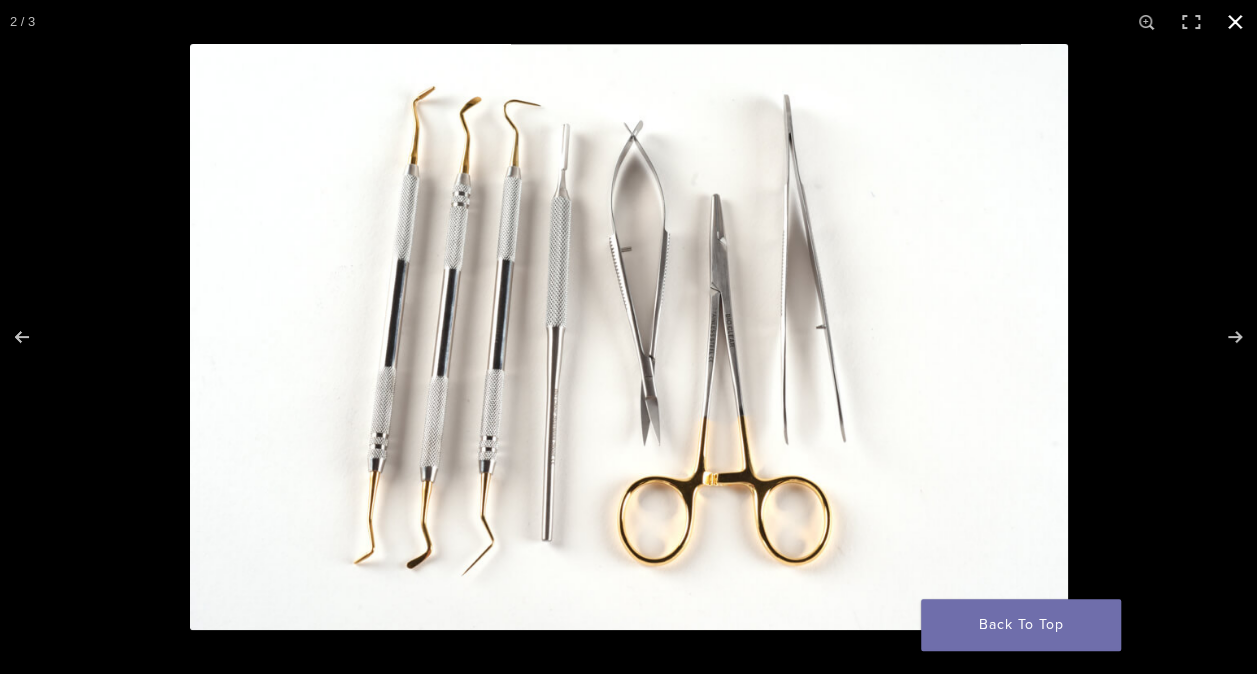 click at bounding box center (1235, 22) 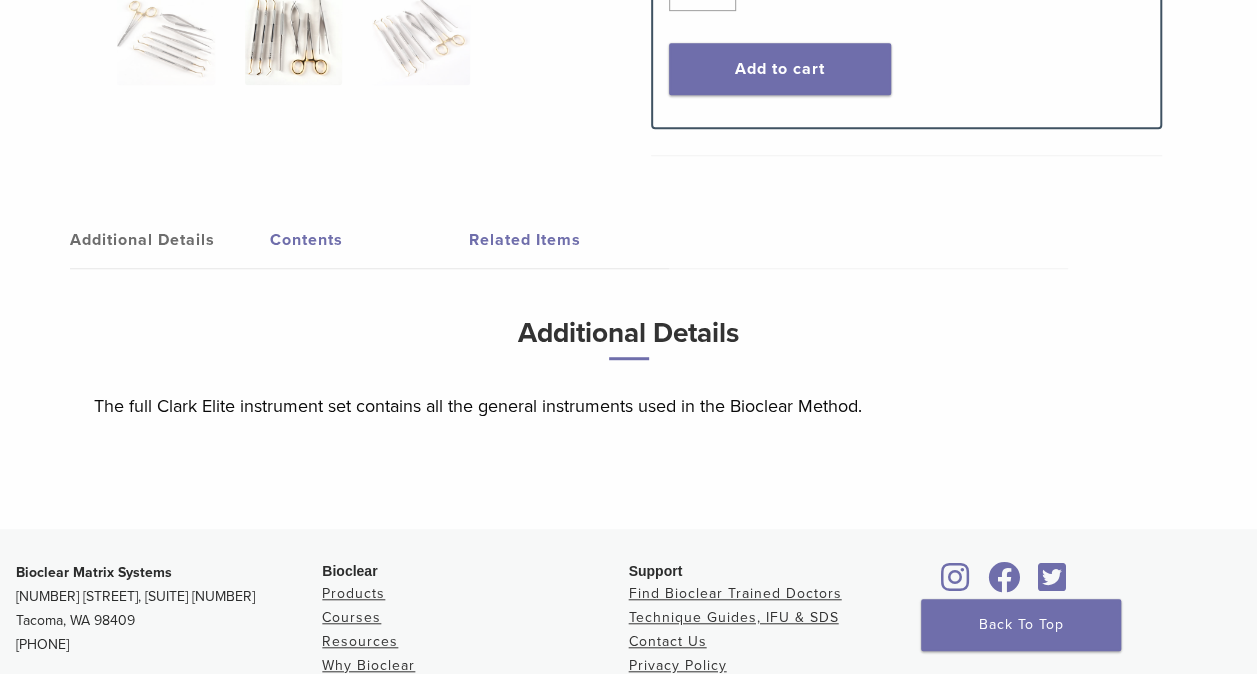 scroll, scrollTop: 496, scrollLeft: 0, axis: vertical 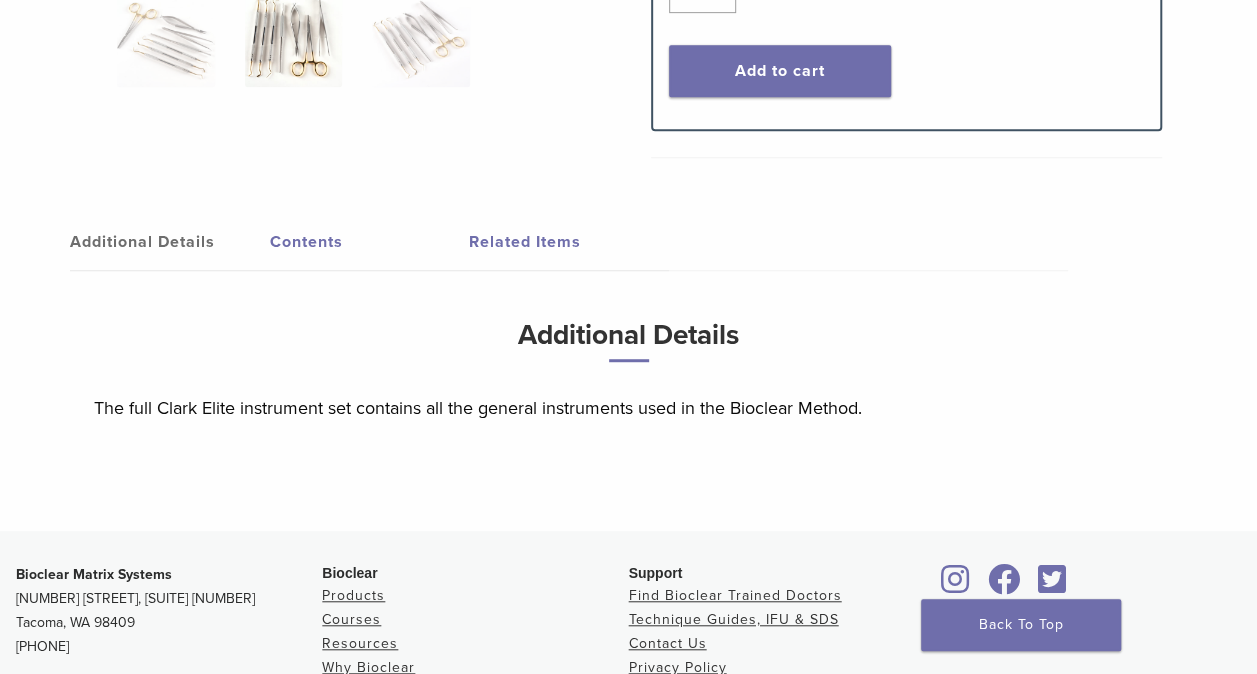 click on "Contents" at bounding box center [370, 242] 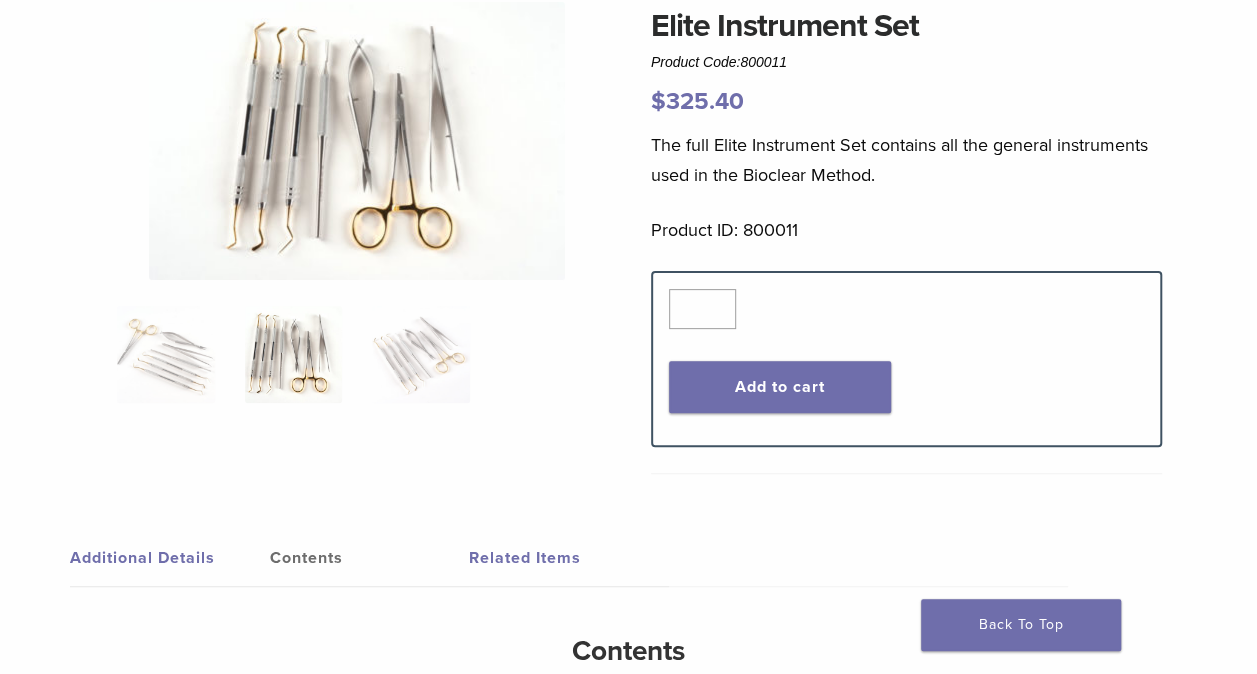 scroll, scrollTop: 170, scrollLeft: 0, axis: vertical 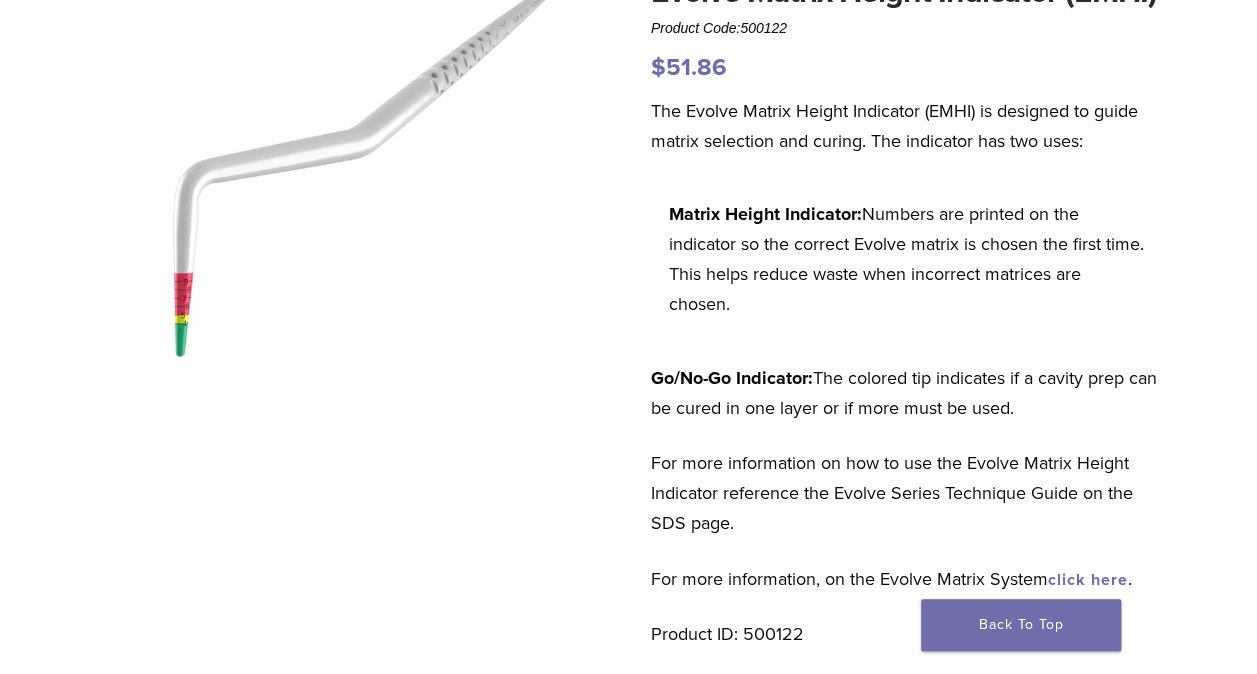 click at bounding box center (357, 428) 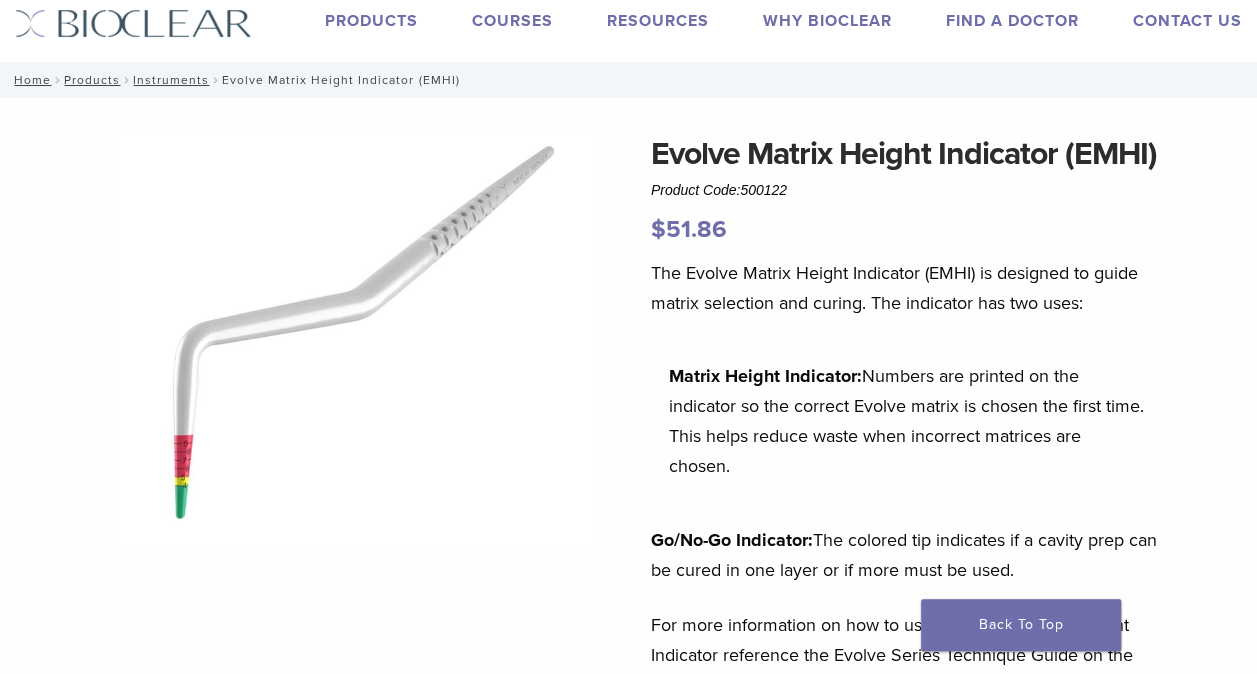scroll, scrollTop: 0, scrollLeft: 0, axis: both 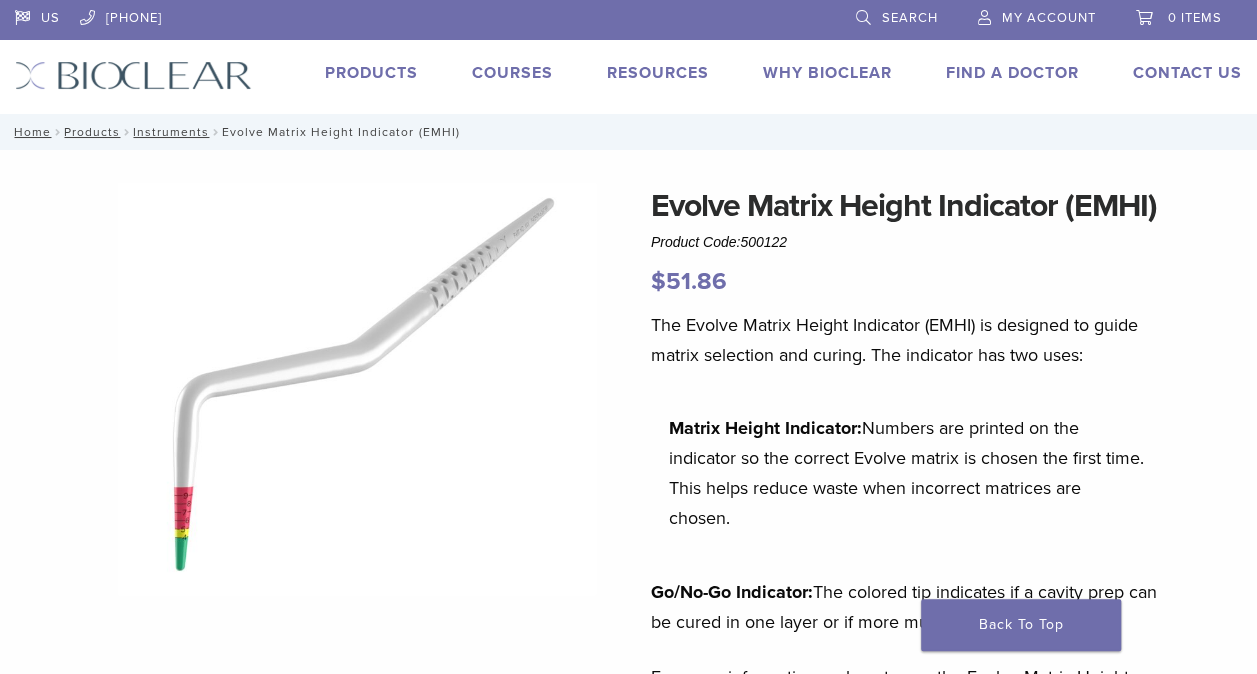 click on "US
1.855.712.5327
Search
My Account
0 items
Cart
No products in the cart.
Back to product site
Products Courses Resources Expand child menu
Technique Guides, IFU, & SDS
Why Bioclear Find A Doctor Contact Us Expand child menu
Request a Virtual Demo
Return/Repairs
Products
Courses
Resources Expand child menu
Technique Guides, IFU, & SDS
Why Bioclear
Find A Doctor
Contact Us Expand child menu
Request a Virtual Demo
Return/Repairs" at bounding box center (628, 1191) 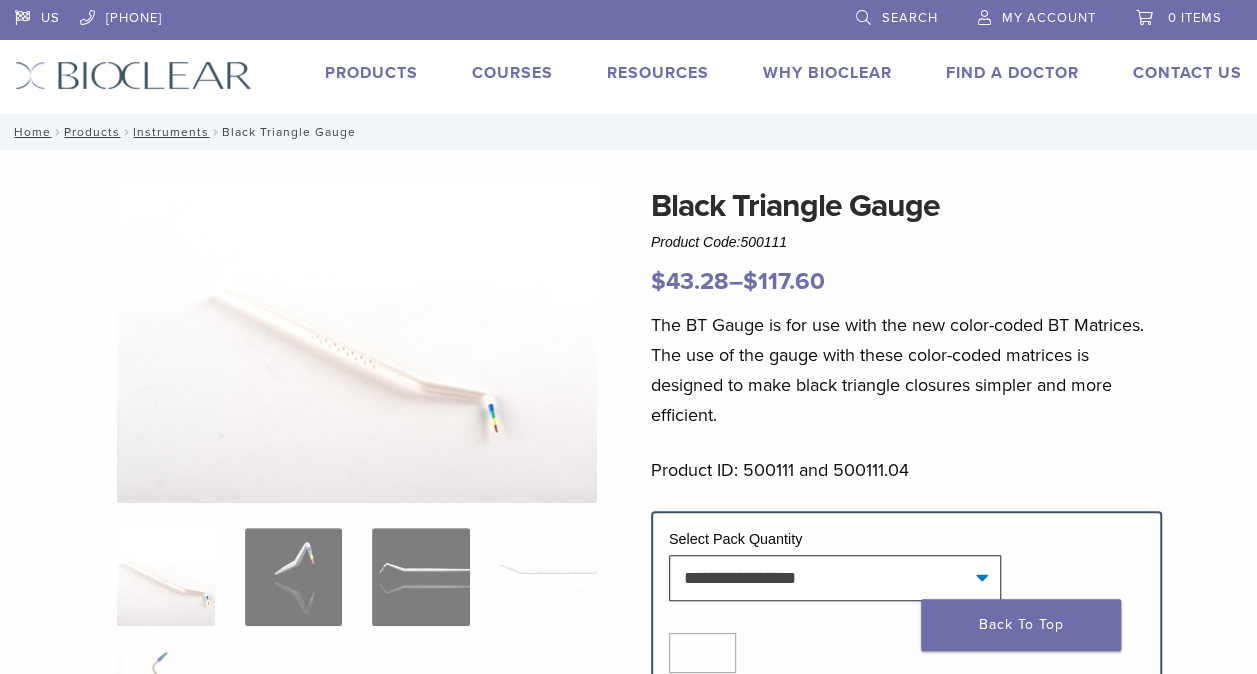 scroll, scrollTop: 110, scrollLeft: 0, axis: vertical 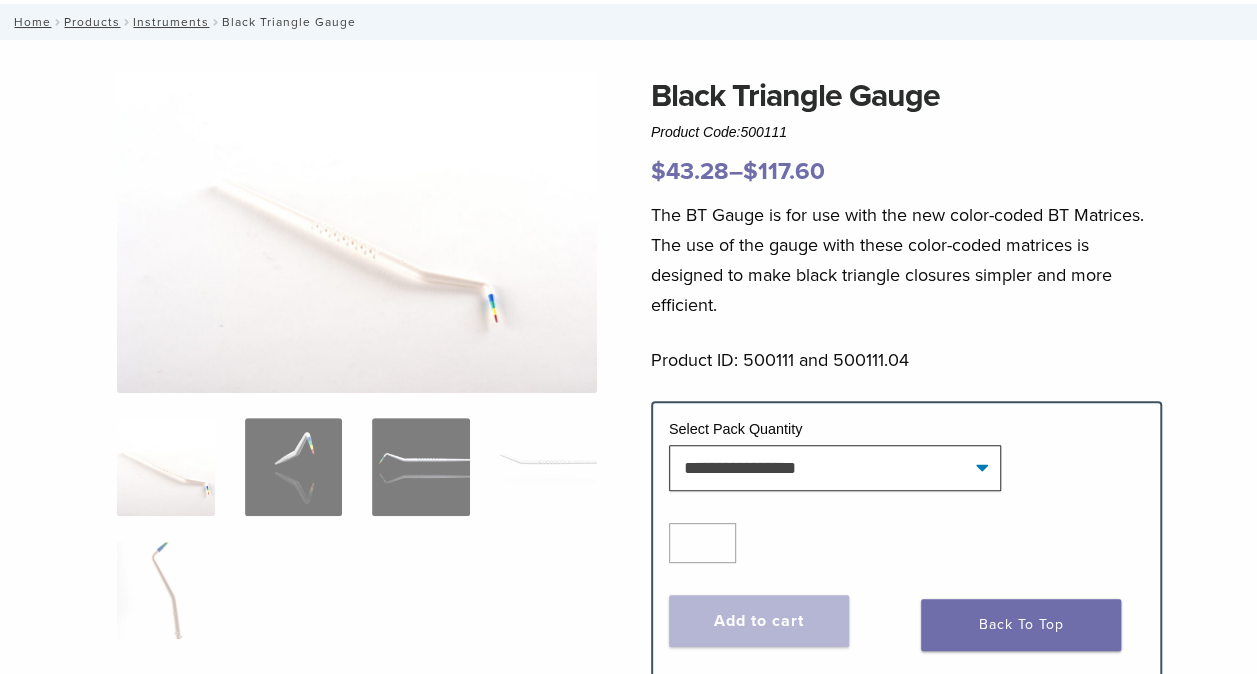 click at bounding box center [357, 541] 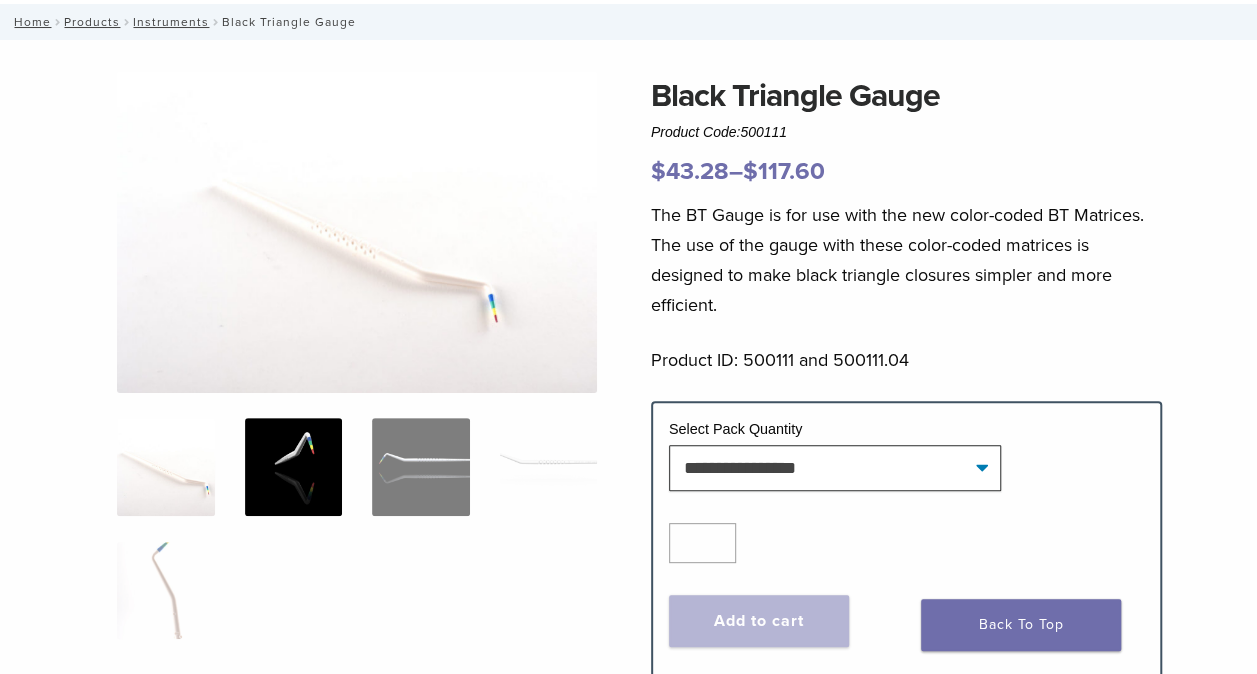 click at bounding box center (294, 467) 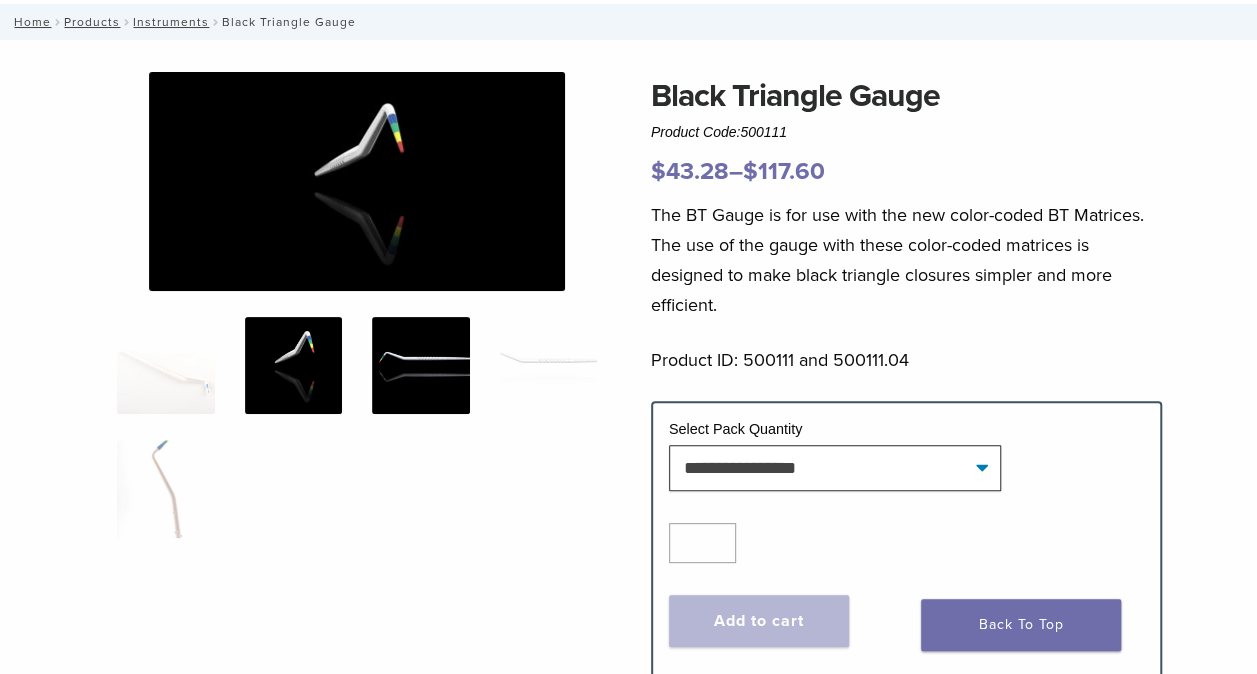 click at bounding box center [421, 366] 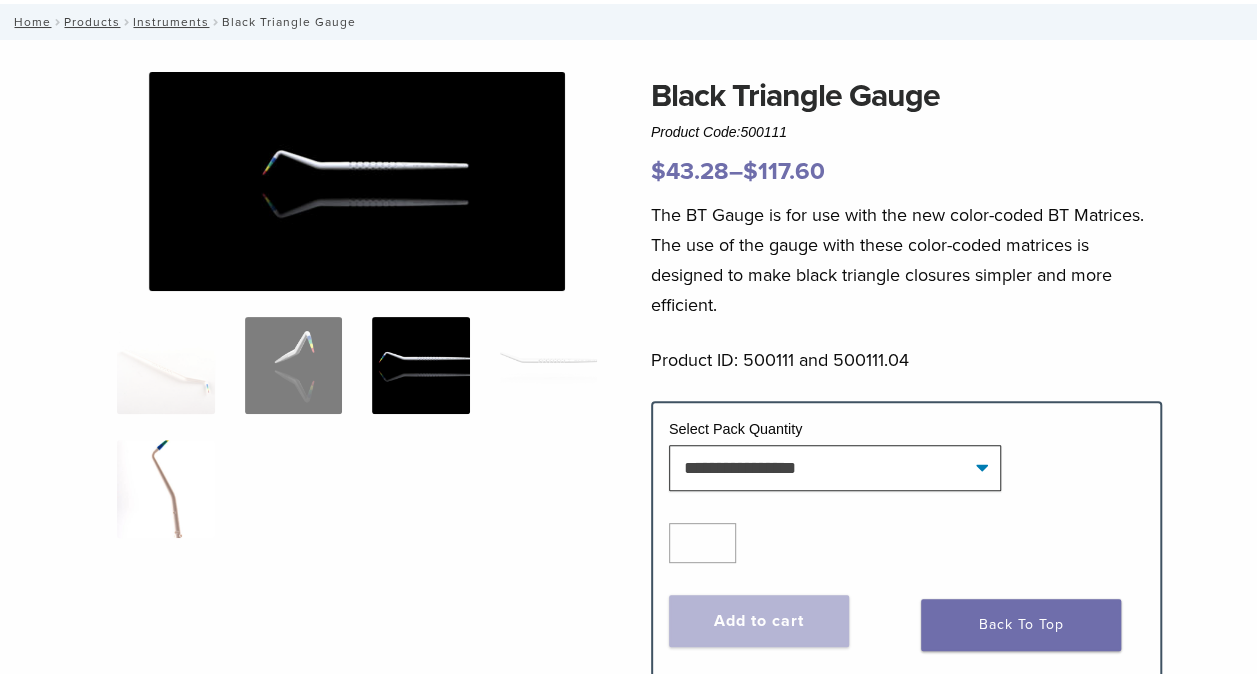 click at bounding box center (166, 489) 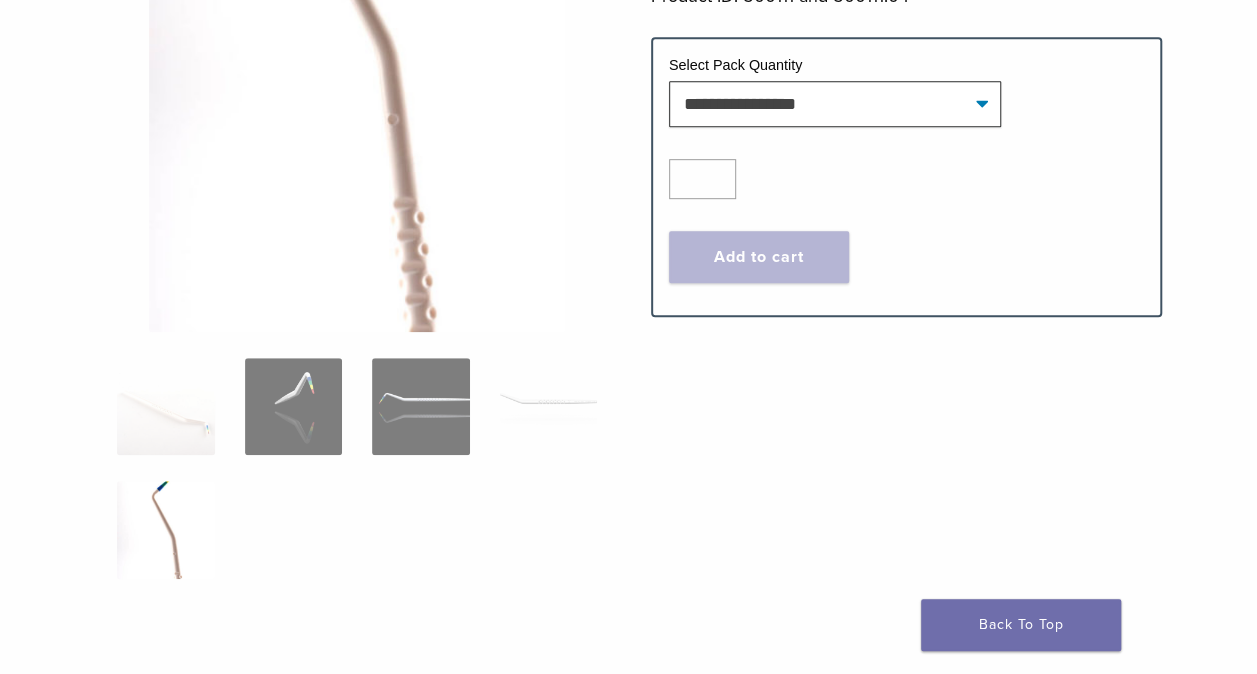 scroll, scrollTop: 475, scrollLeft: 0, axis: vertical 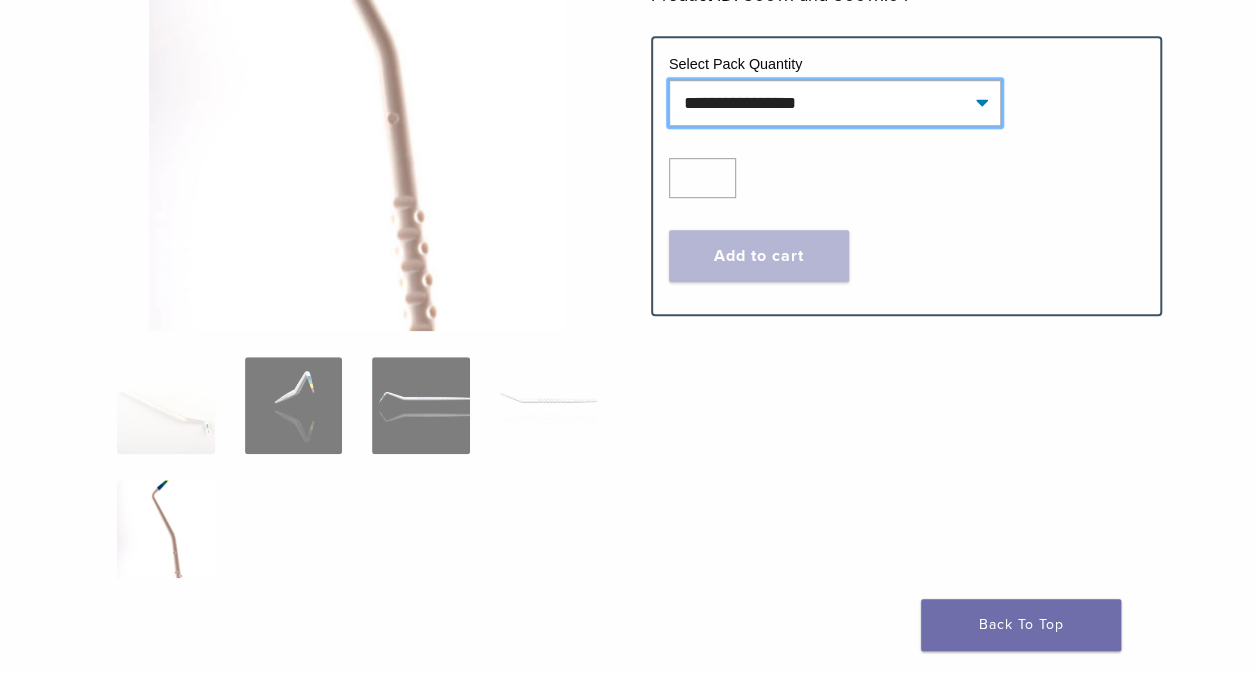 click on "**********" 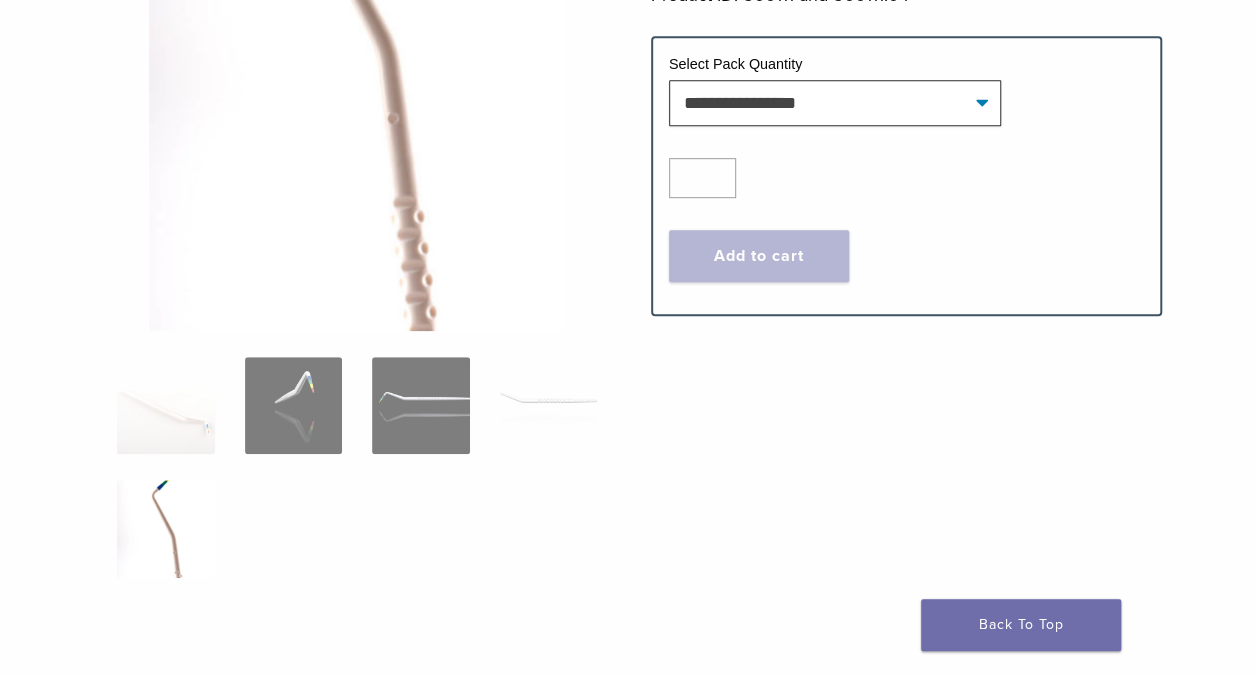 click at bounding box center [357, 19] 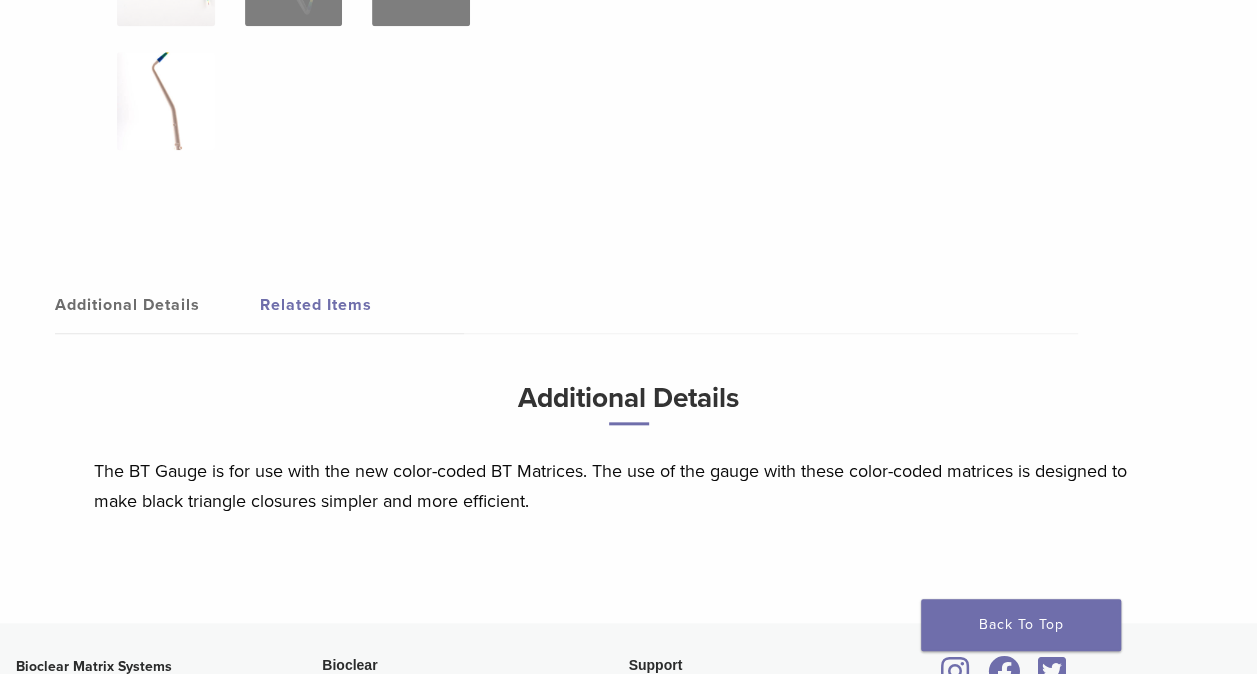 scroll, scrollTop: 905, scrollLeft: 0, axis: vertical 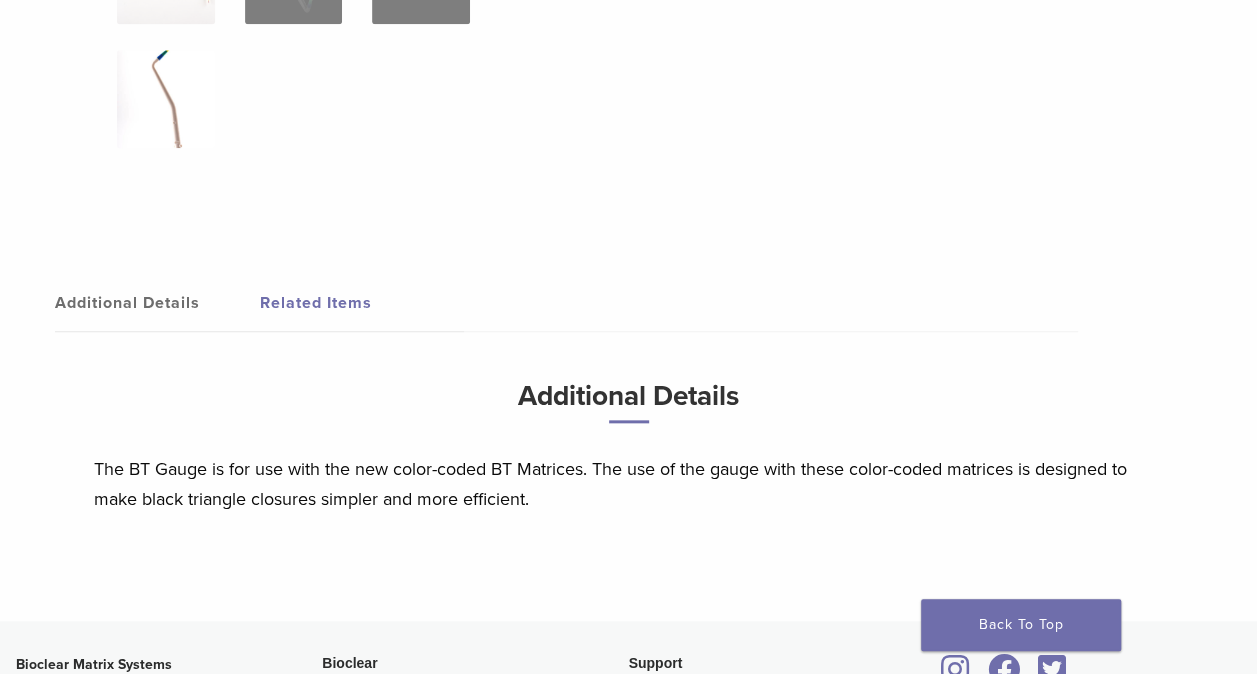 click on "Related Items" at bounding box center (362, 303) 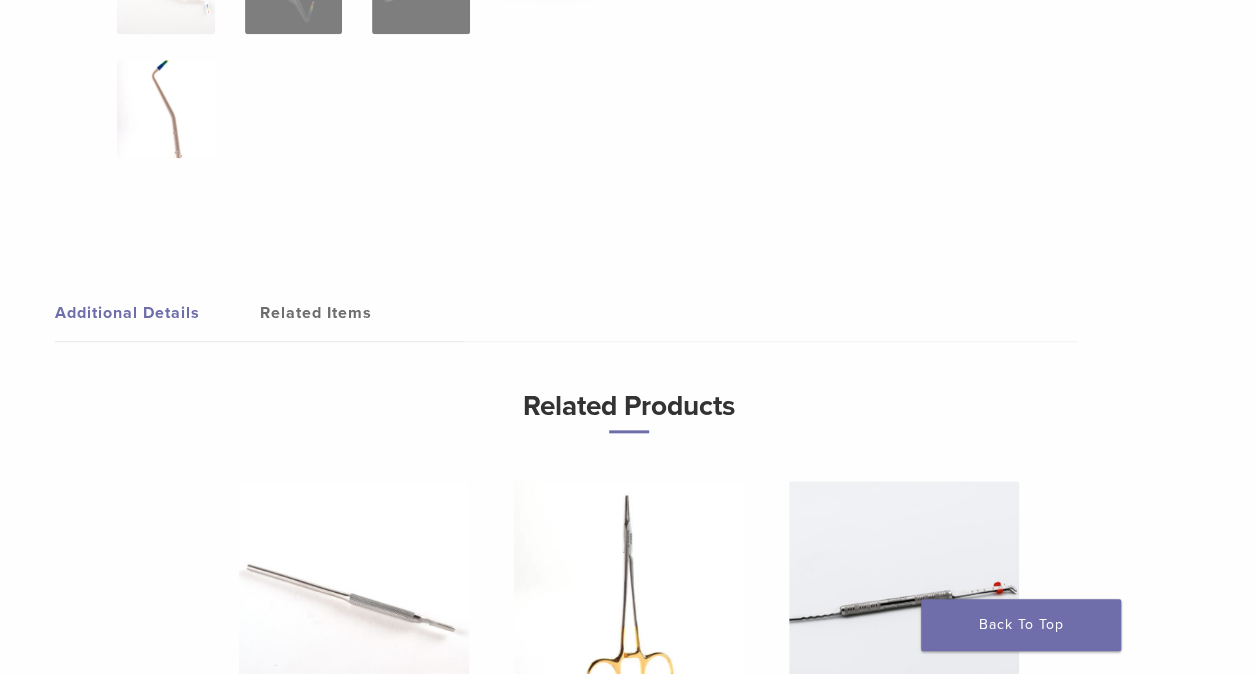 scroll, scrollTop: 893, scrollLeft: 0, axis: vertical 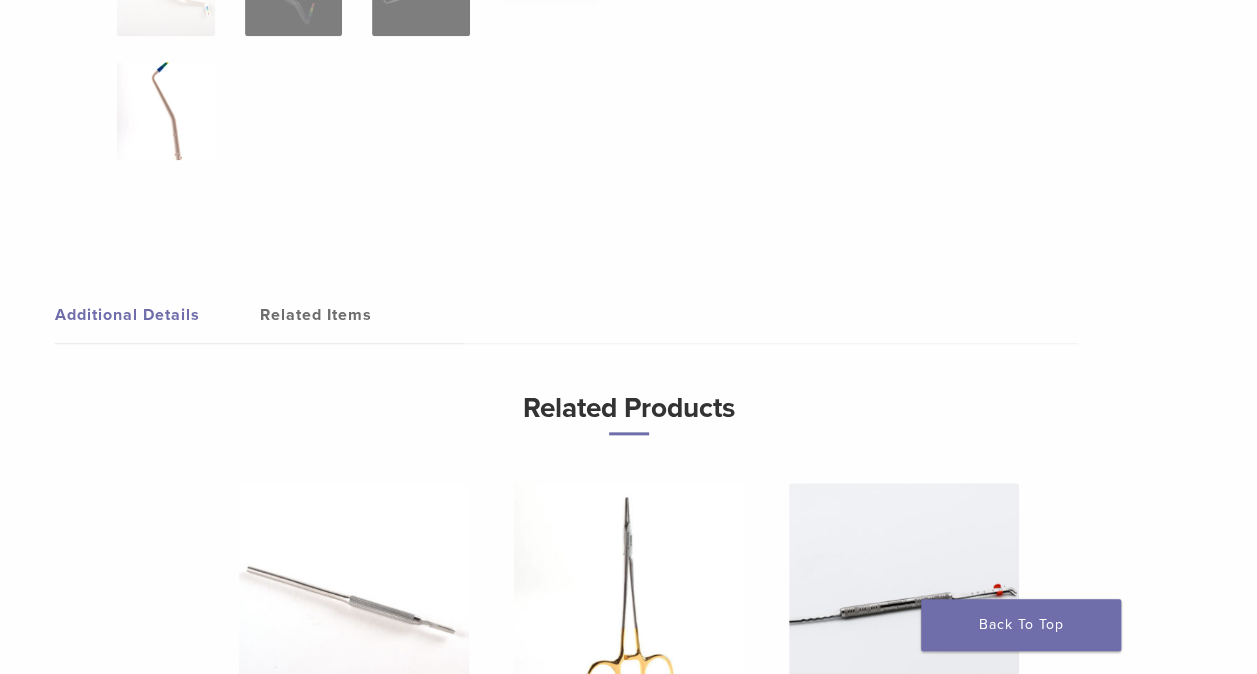 click on "Additional Details" at bounding box center (157, 315) 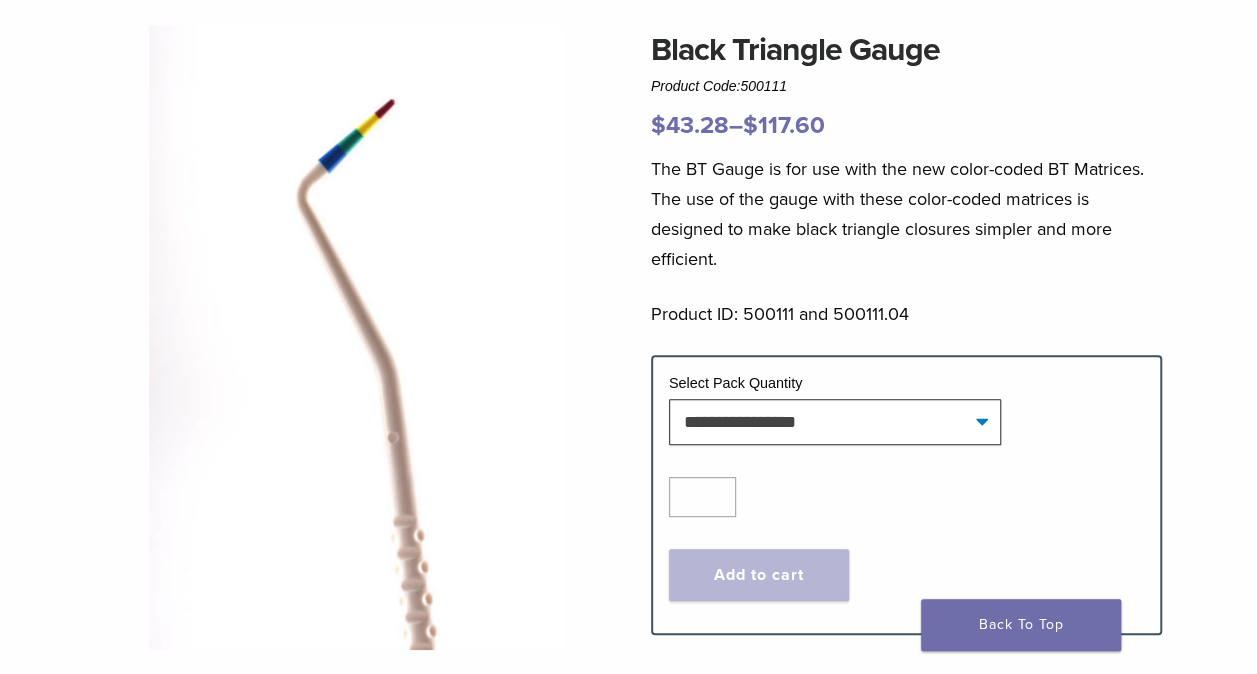 scroll, scrollTop: 148, scrollLeft: 0, axis: vertical 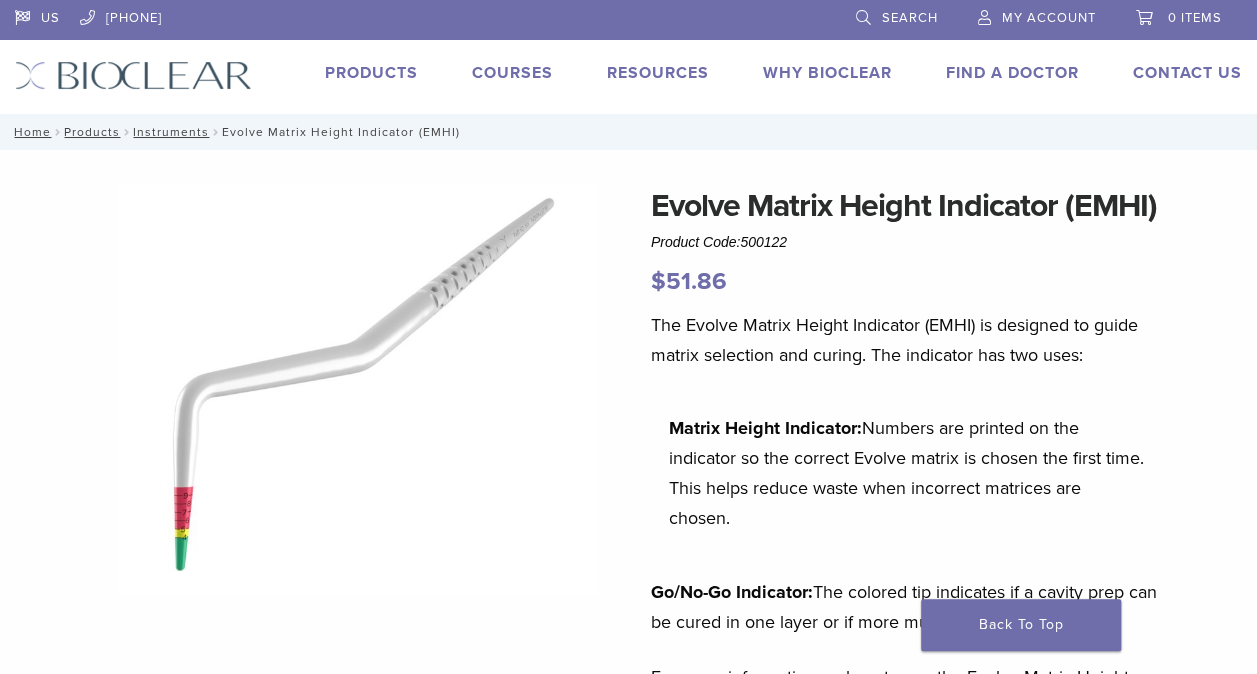 click on "Products" at bounding box center [371, 73] 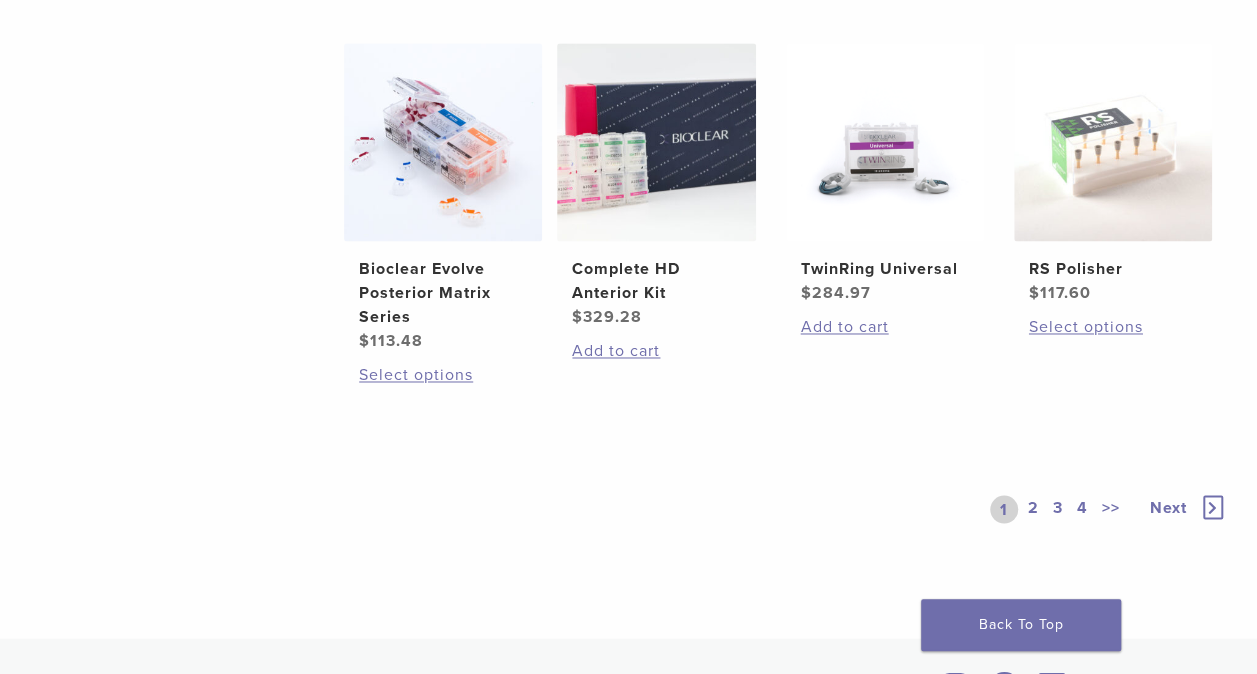 scroll, scrollTop: 1531, scrollLeft: 0, axis: vertical 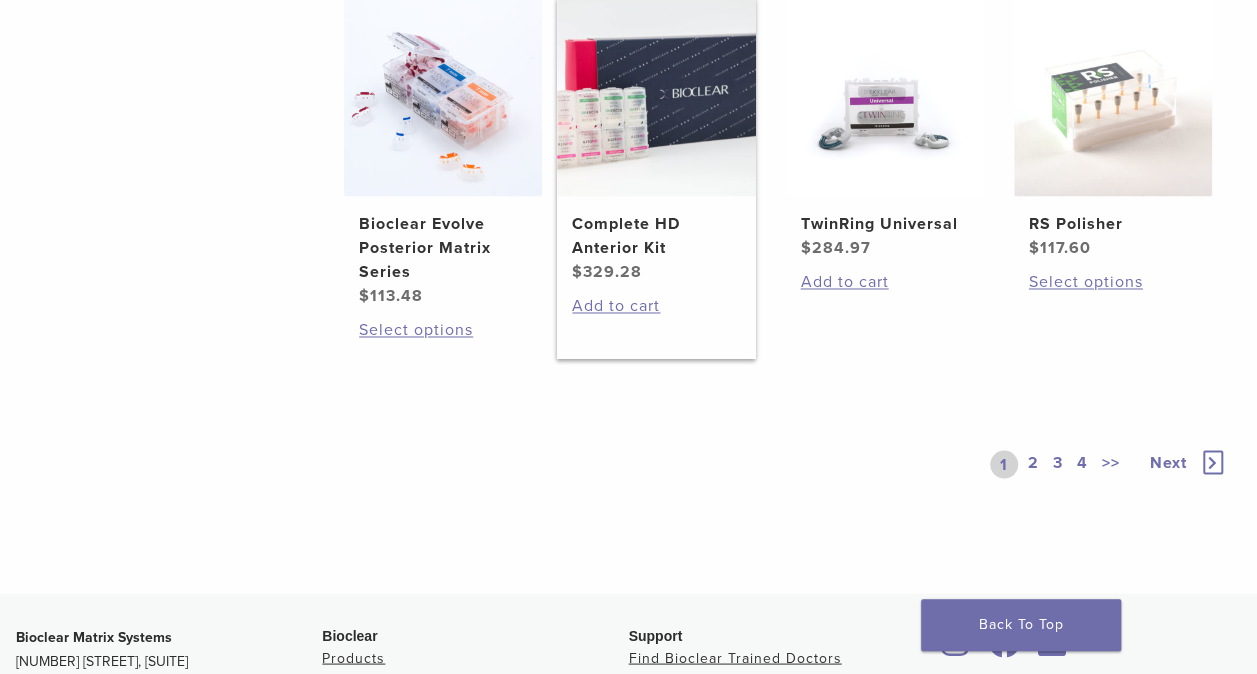 click at bounding box center (656, 97) 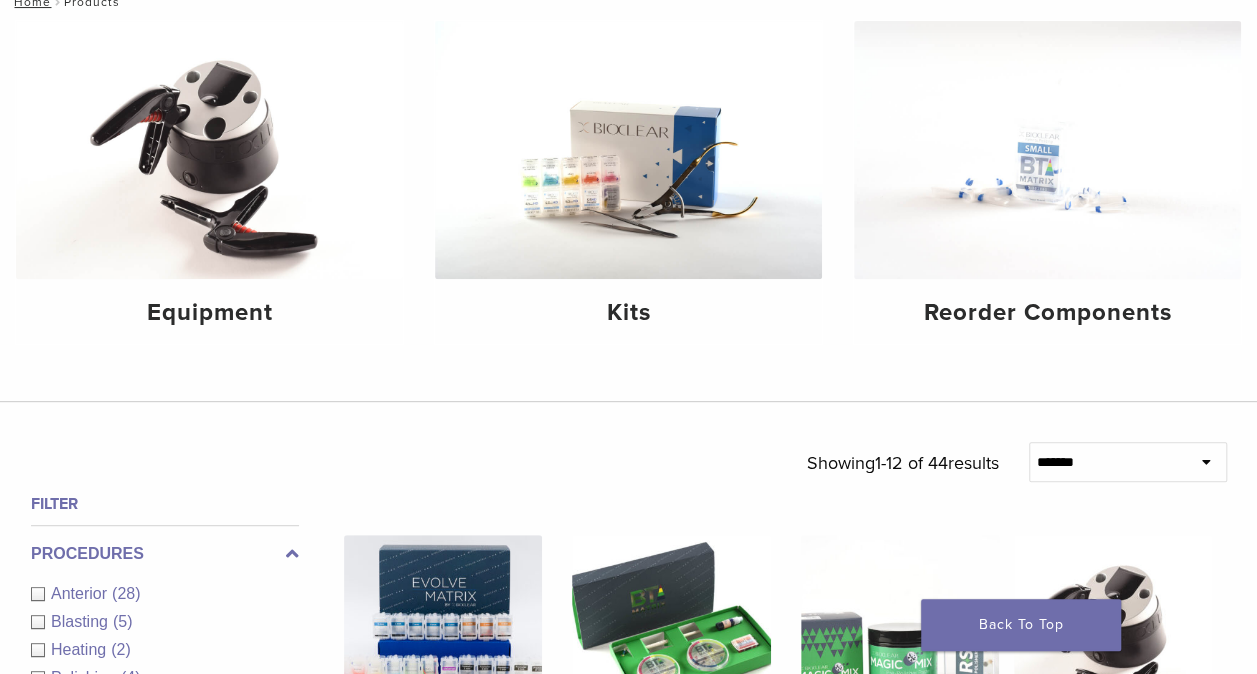 scroll, scrollTop: 297, scrollLeft: 0, axis: vertical 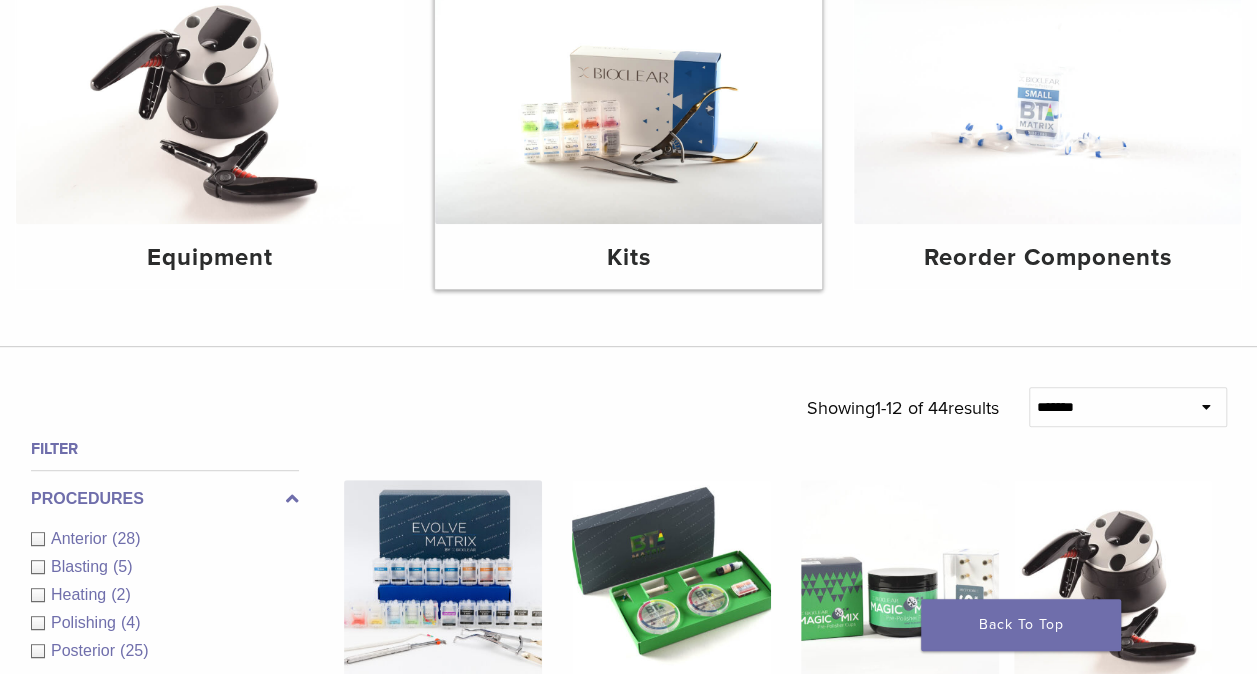 click at bounding box center (628, 95) 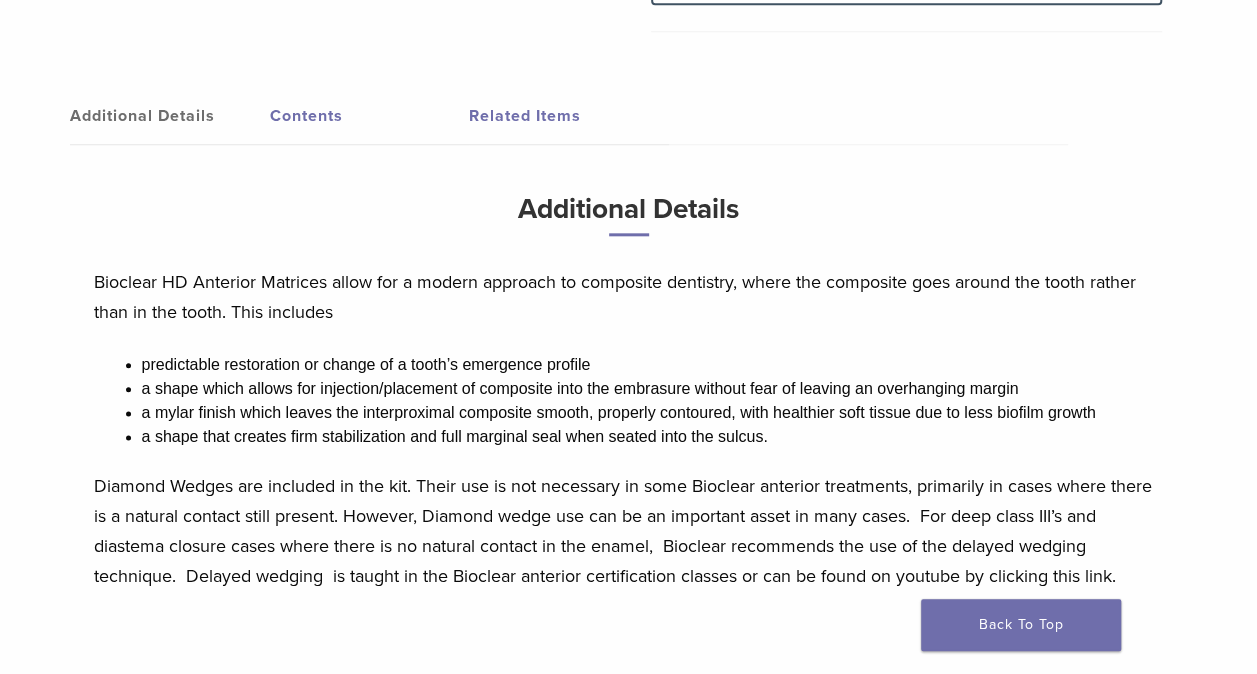 scroll, scrollTop: 1011, scrollLeft: 0, axis: vertical 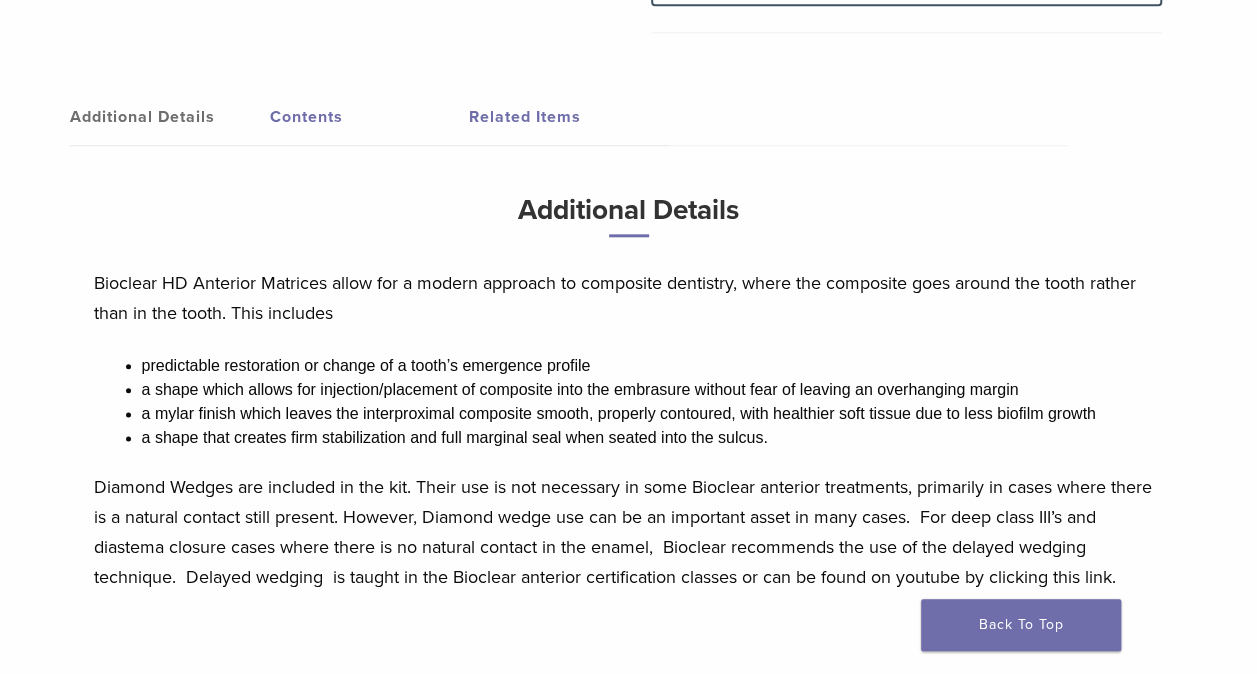 click on "Contents" at bounding box center [370, 117] 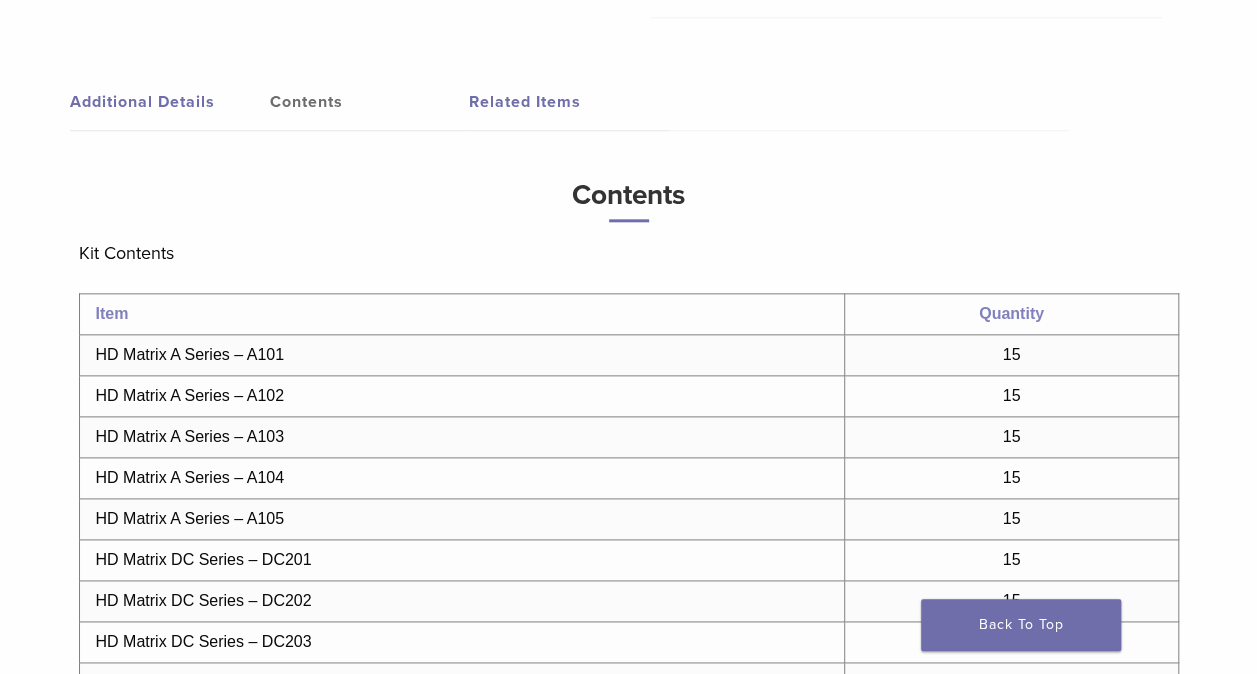 scroll, scrollTop: 1025, scrollLeft: 0, axis: vertical 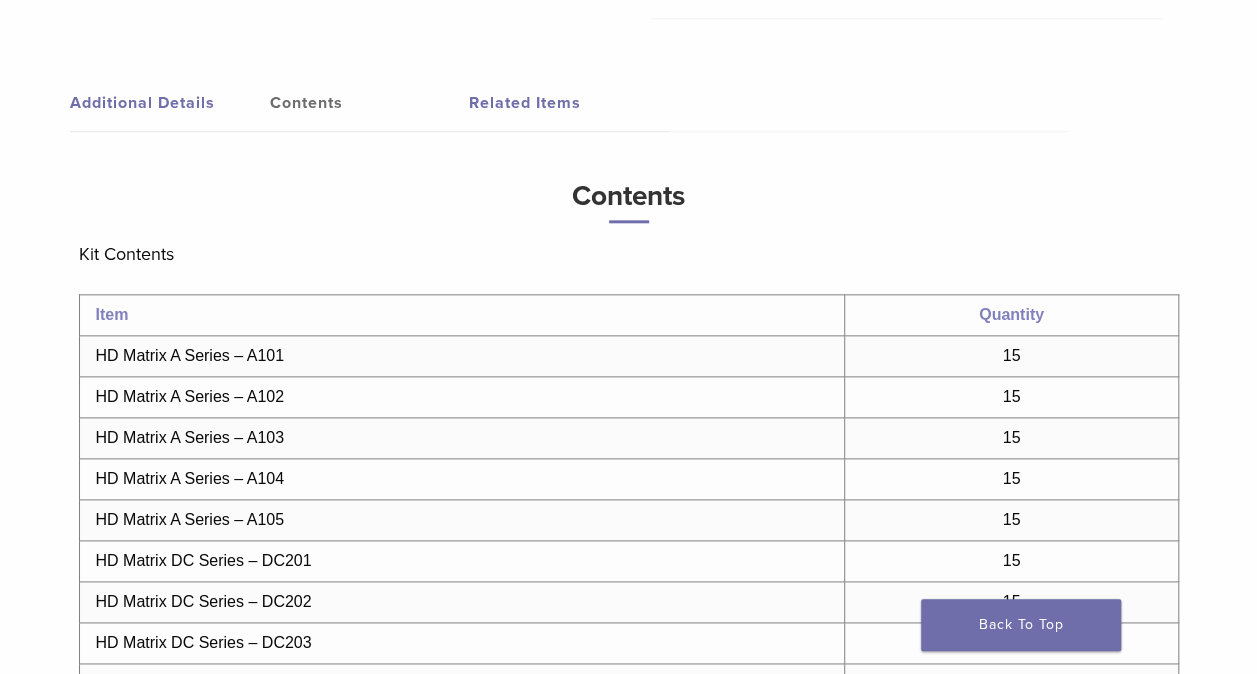 click on "Related Items" at bounding box center (569, 103) 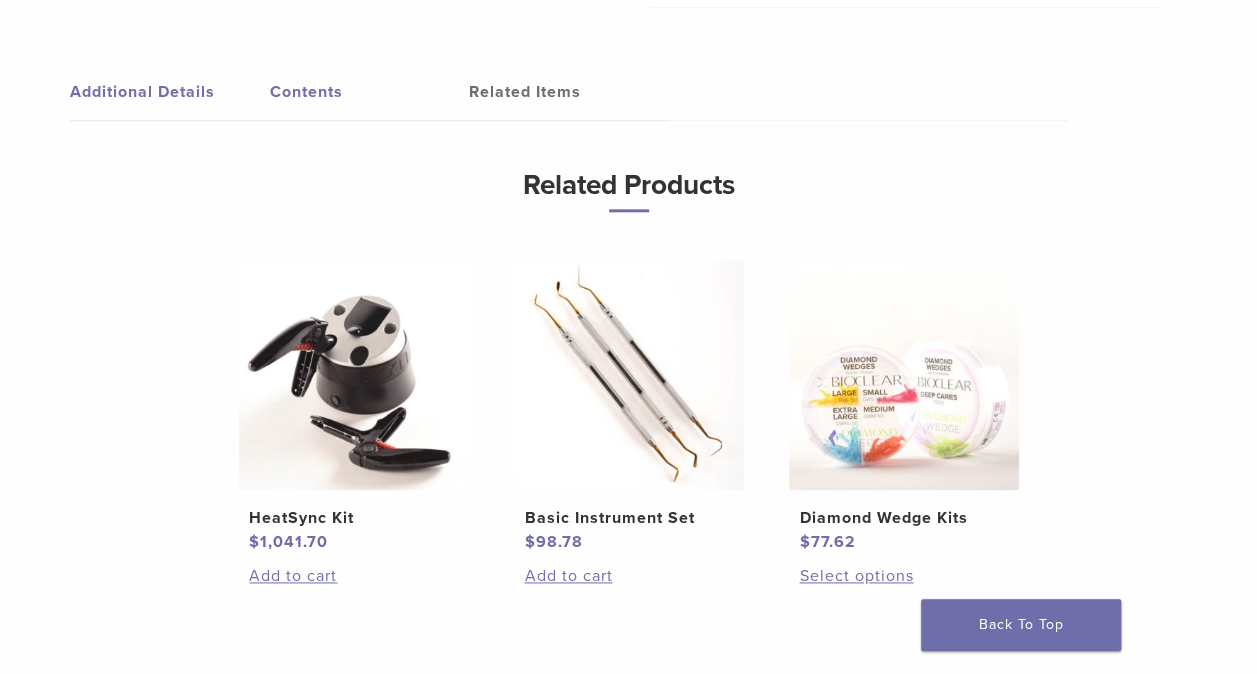 scroll, scrollTop: 1030, scrollLeft: 0, axis: vertical 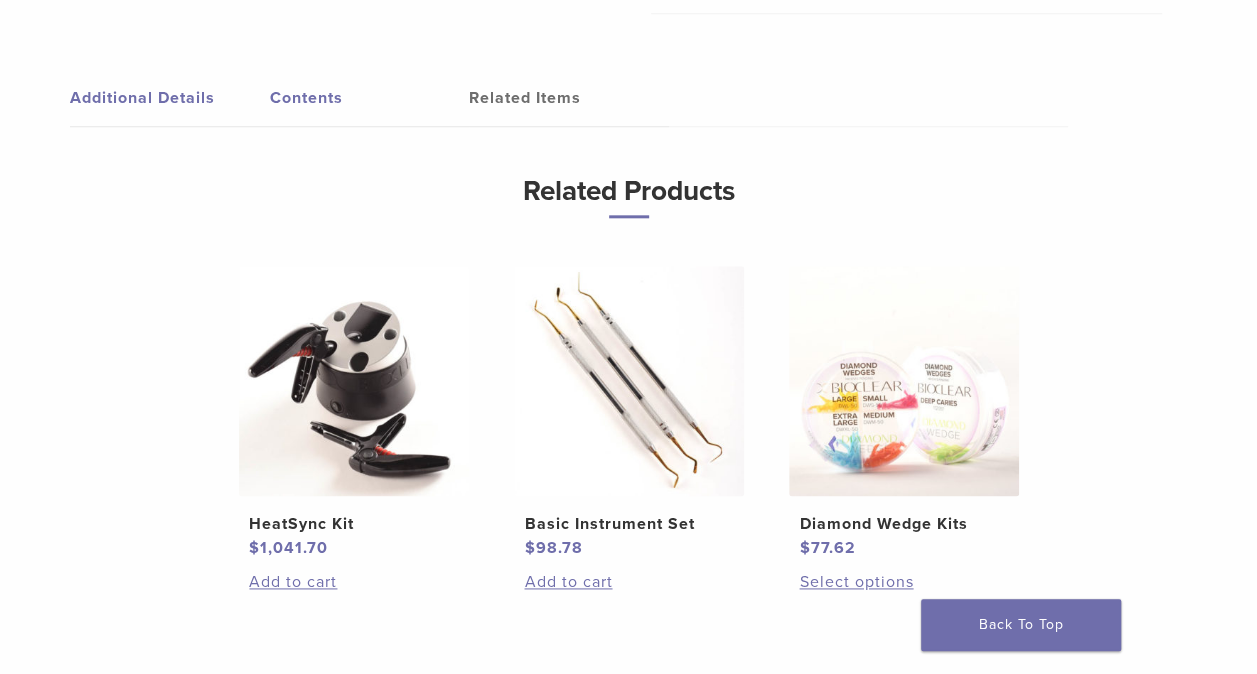 click on "Additional Details" at bounding box center [170, 98] 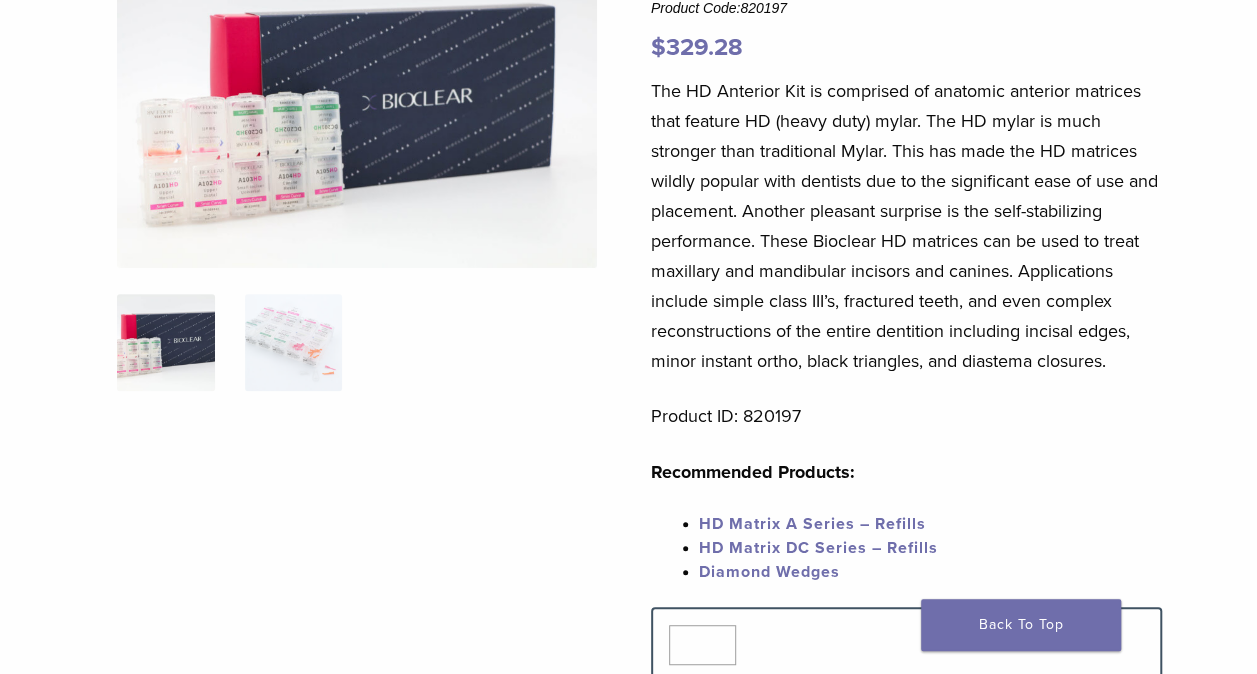scroll, scrollTop: 232, scrollLeft: 0, axis: vertical 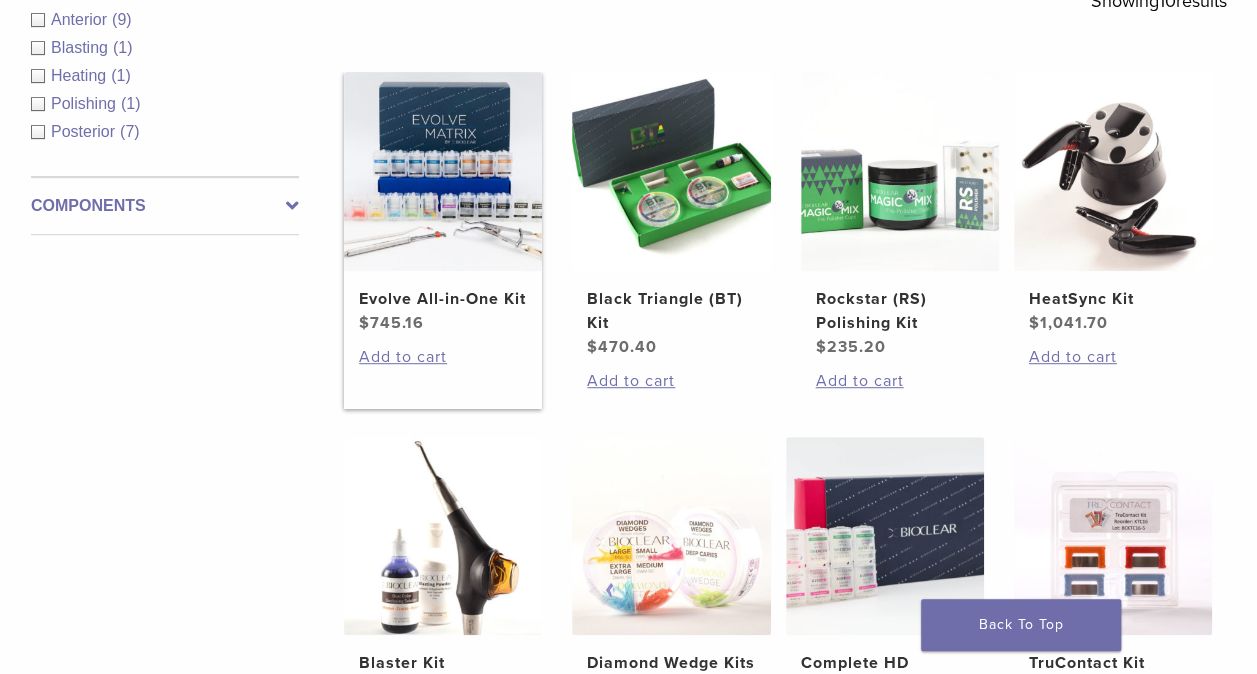 click at bounding box center (443, 171) 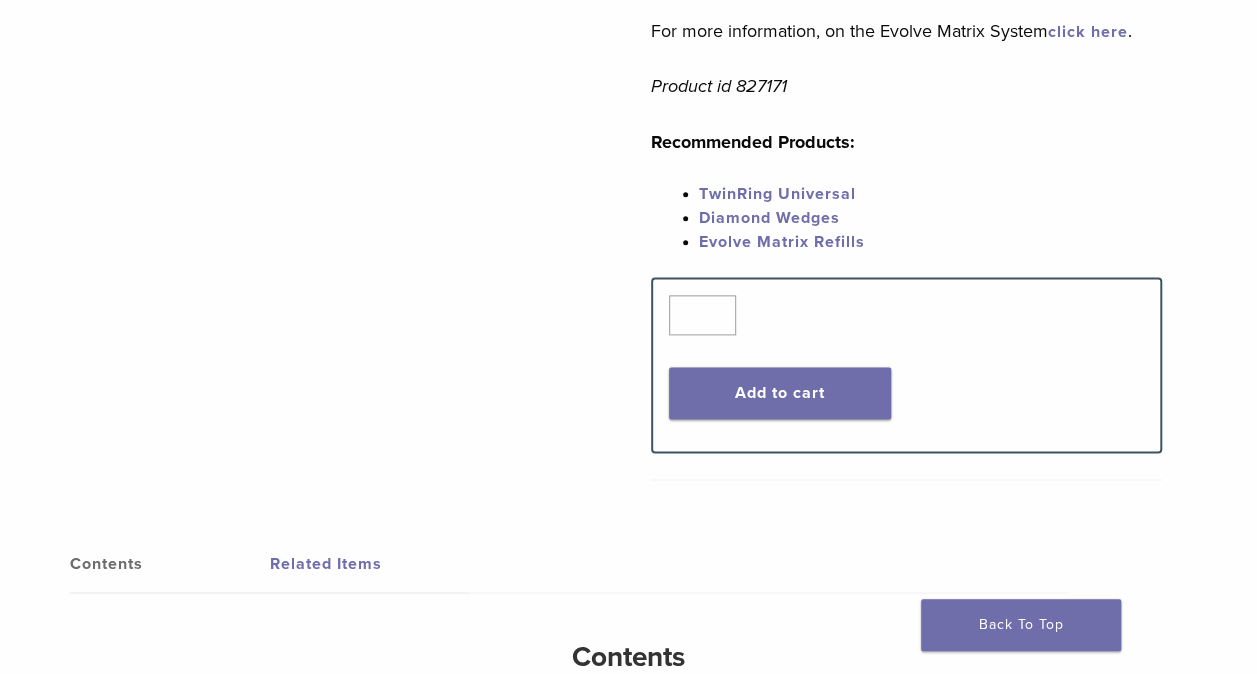 scroll, scrollTop: 1146, scrollLeft: 0, axis: vertical 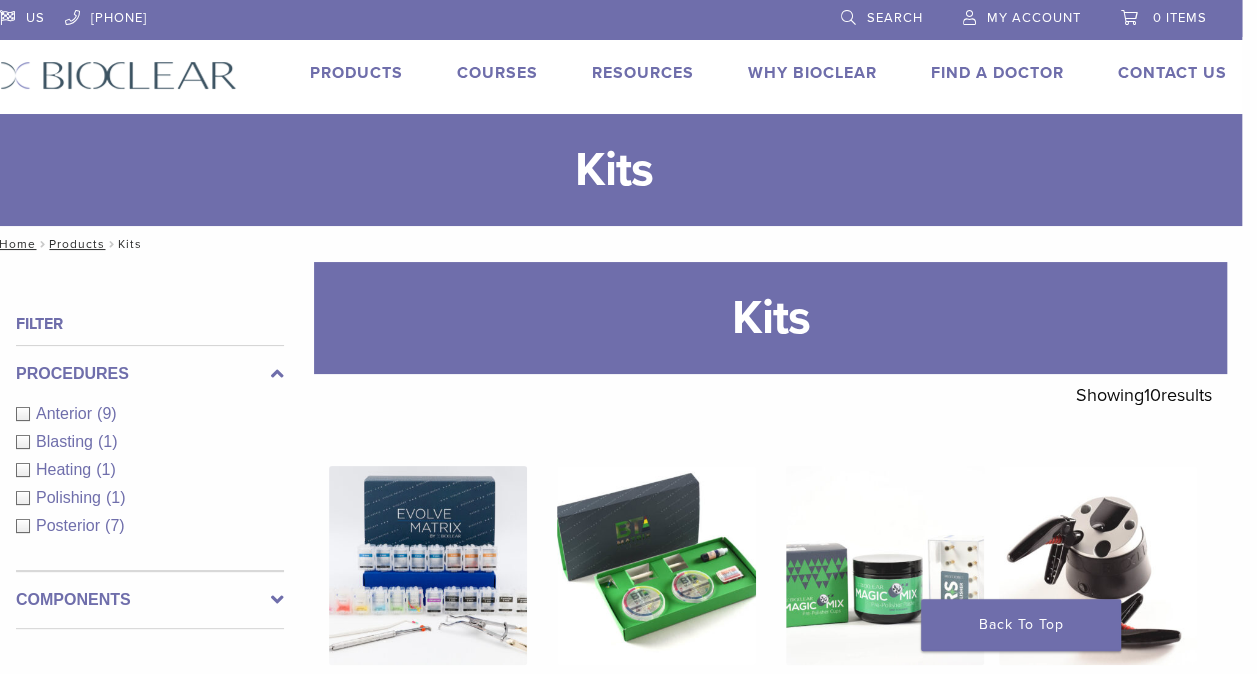 click on "Products" at bounding box center [356, 73] 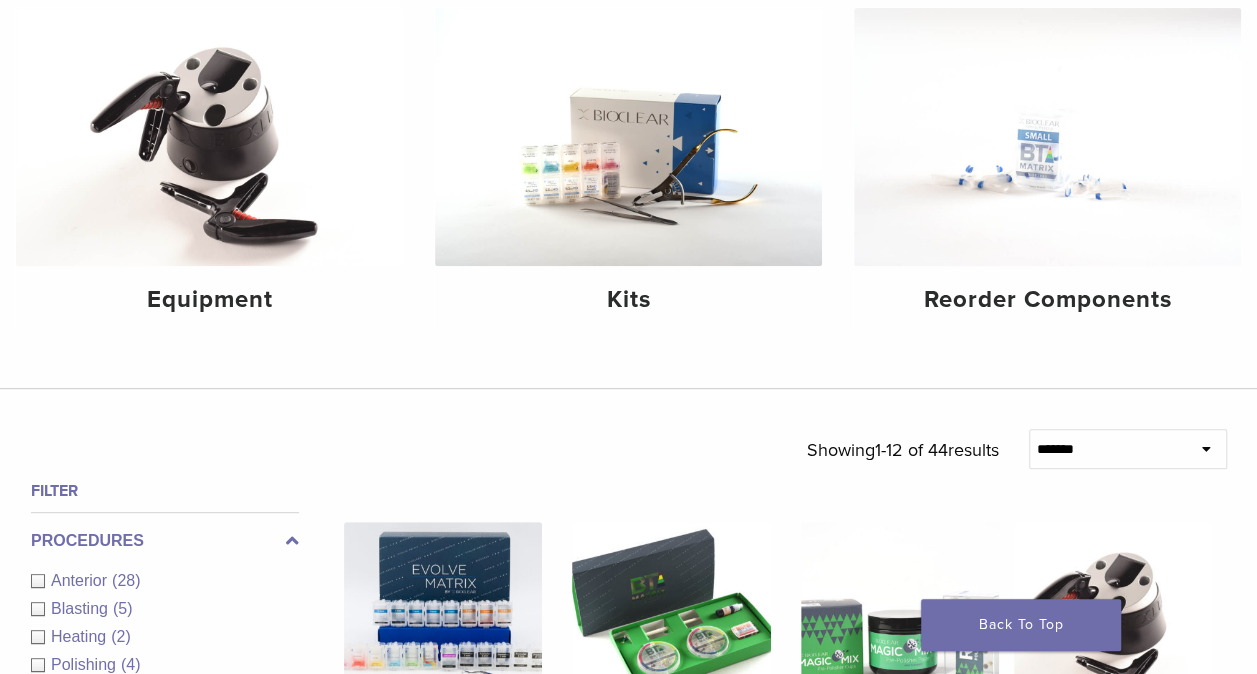 scroll, scrollTop: 254, scrollLeft: 0, axis: vertical 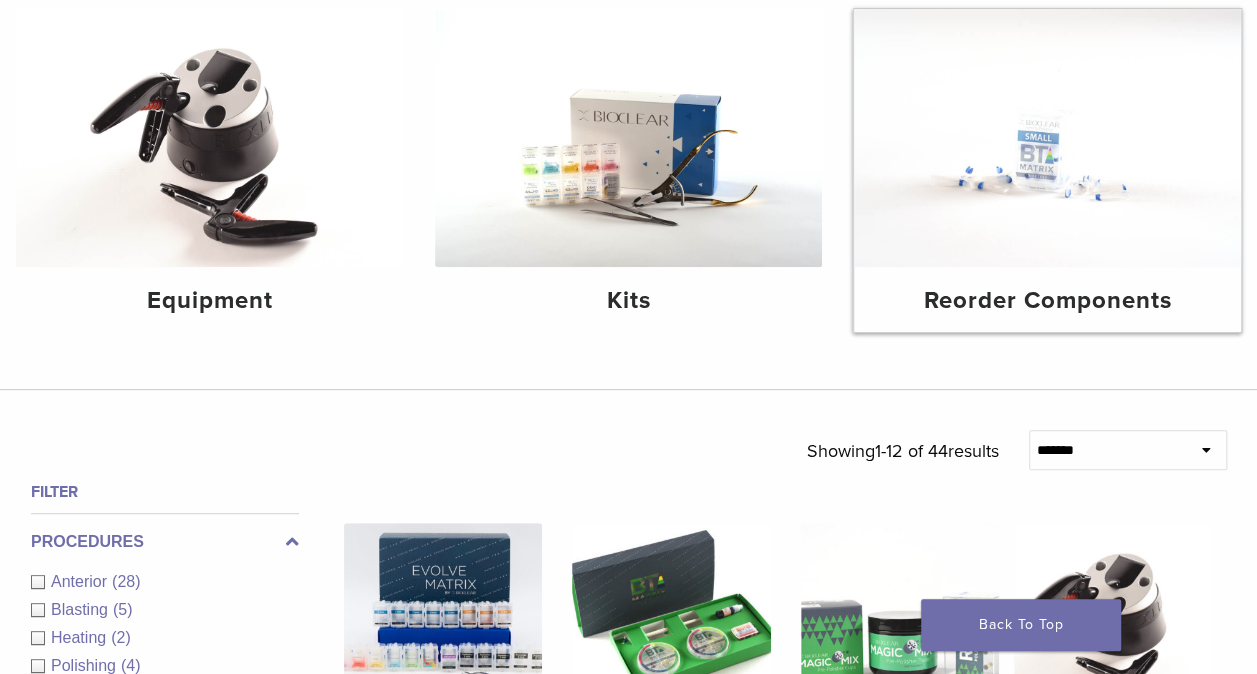 click at bounding box center [1047, 138] 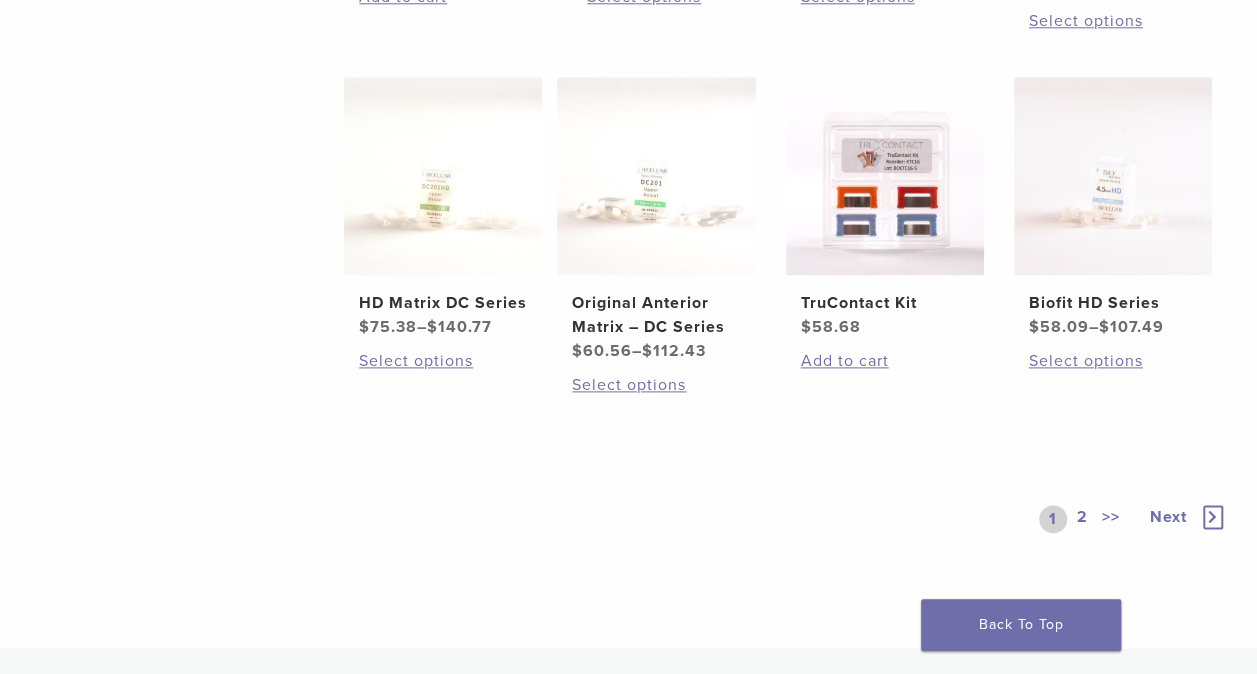 scroll, scrollTop: 1126, scrollLeft: 0, axis: vertical 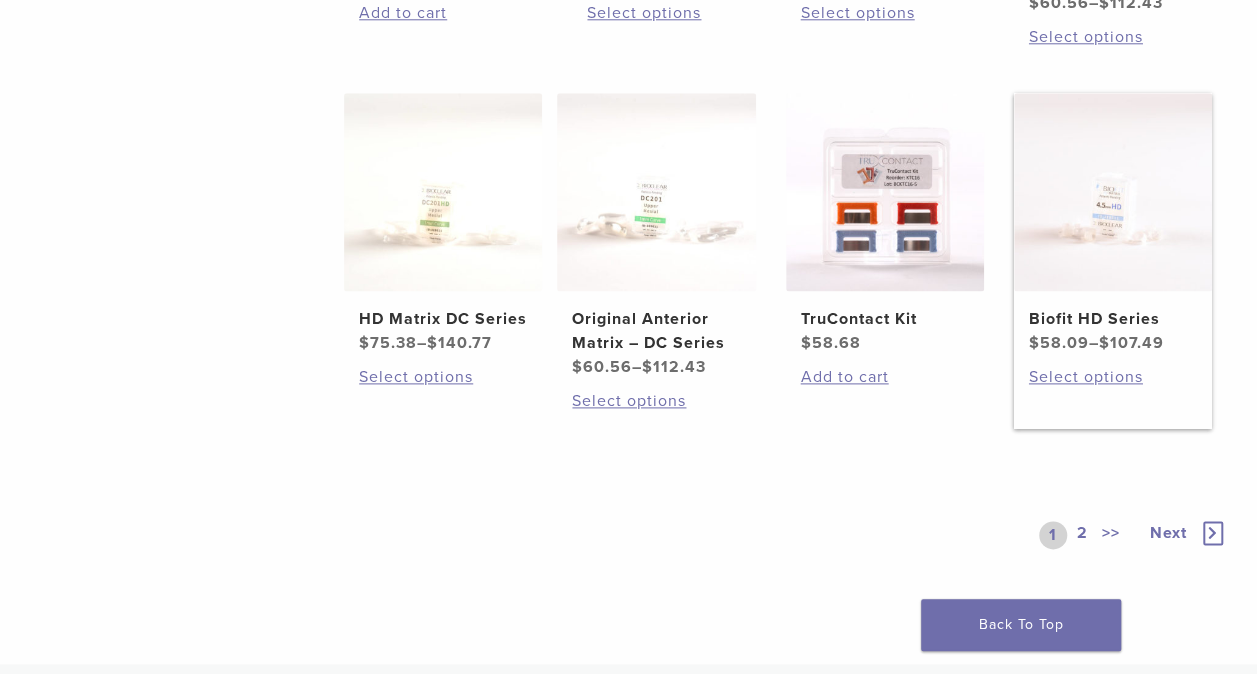 click at bounding box center (1113, 192) 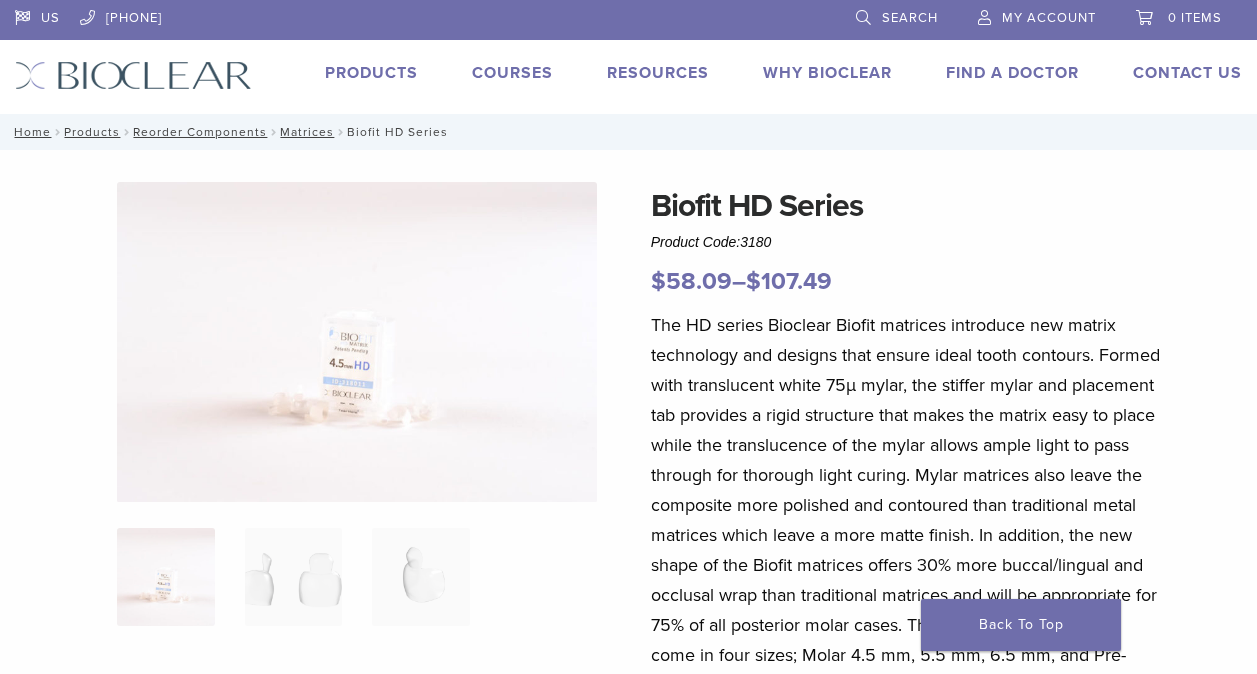 scroll, scrollTop: 0, scrollLeft: 0, axis: both 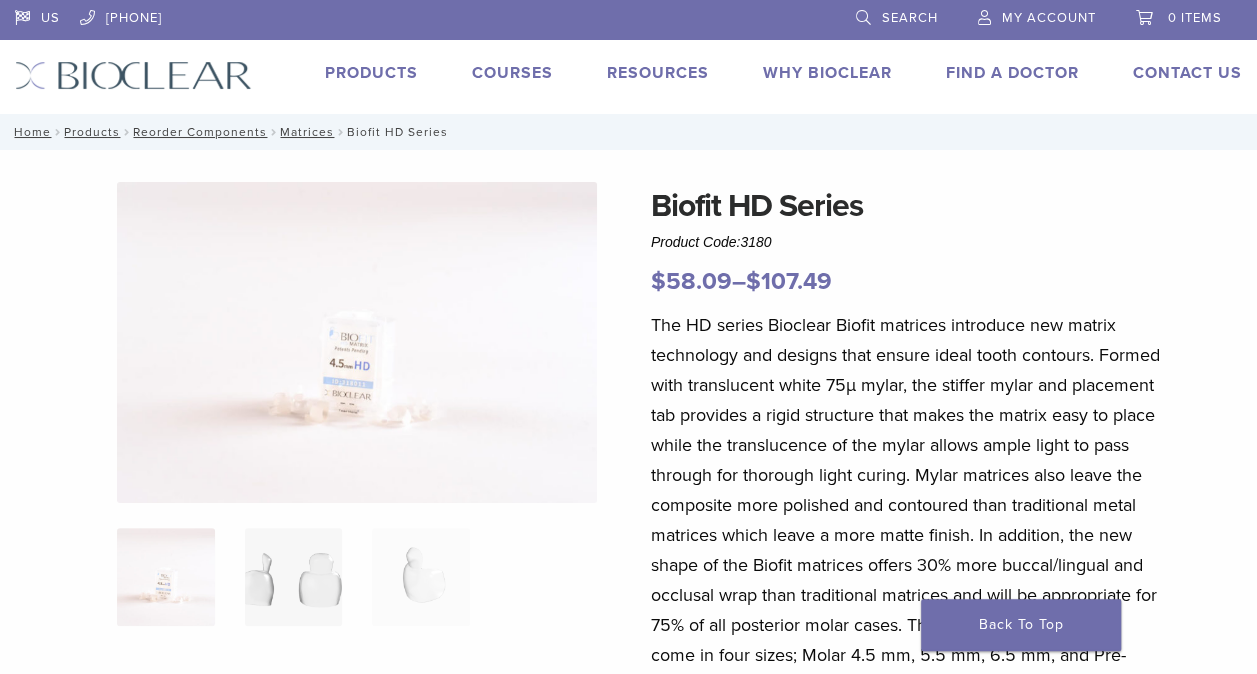 drag, startPoint x: 388, startPoint y: 626, endPoint x: 277, endPoint y: 600, distance: 114.00439 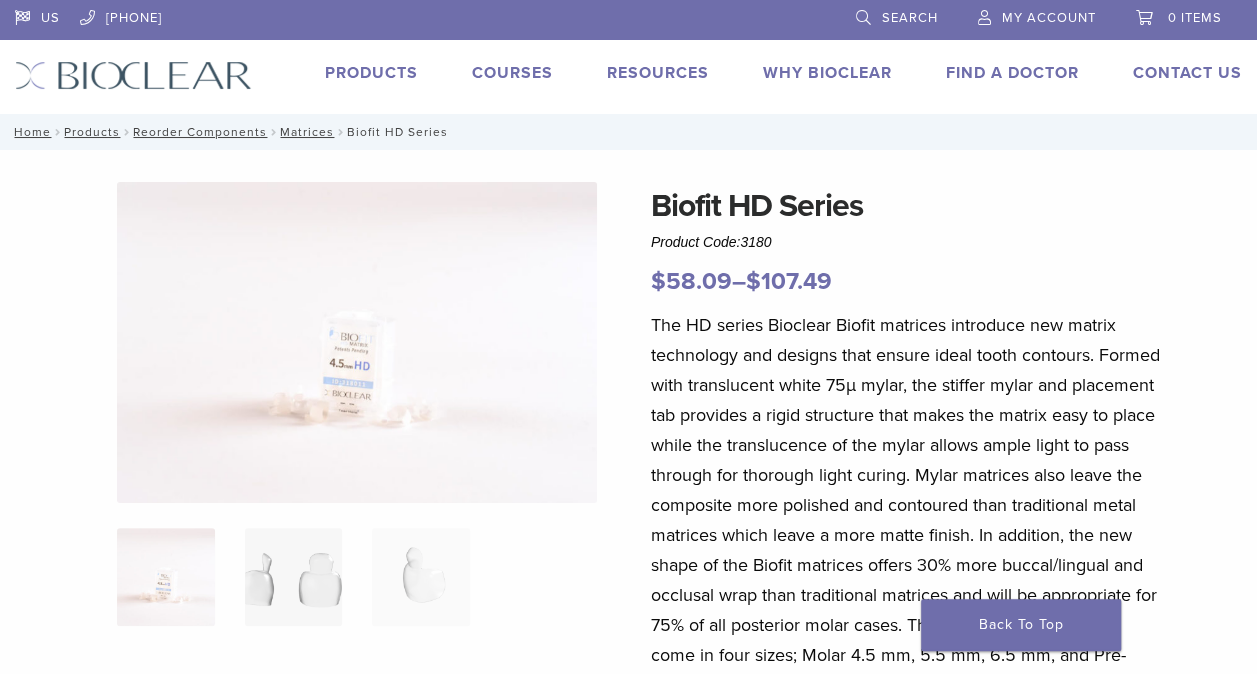 drag, startPoint x: 277, startPoint y: 600, endPoint x: 263, endPoint y: 578, distance: 26.076809 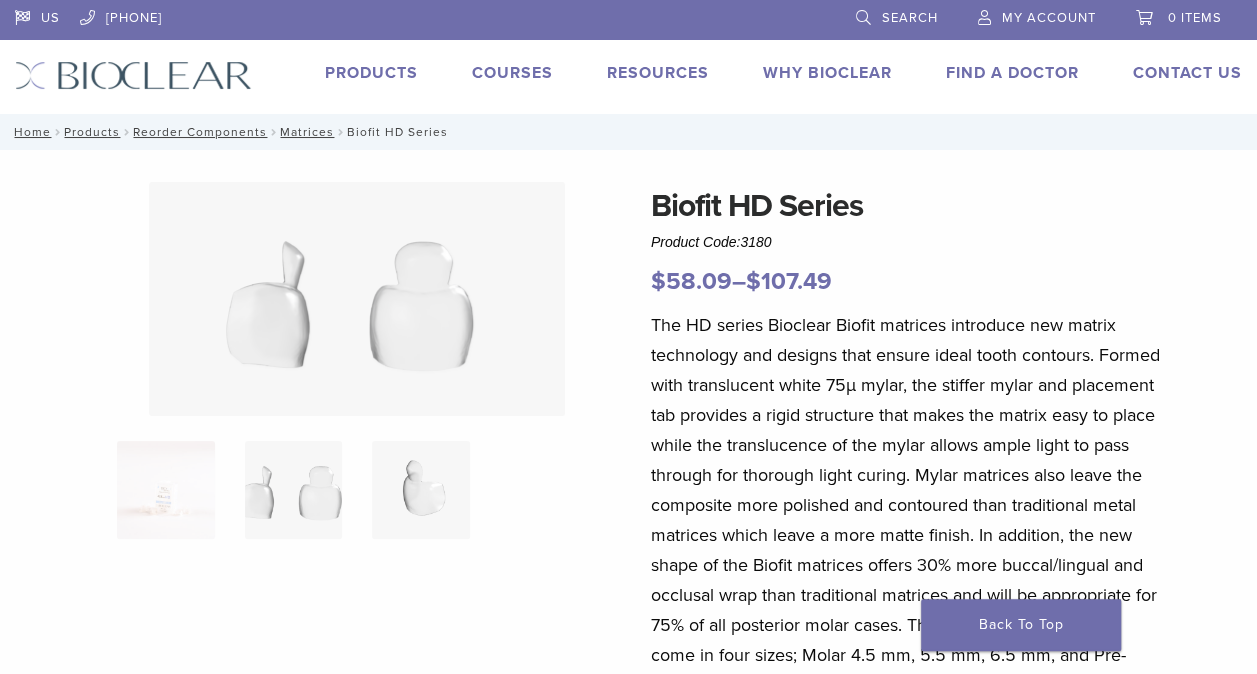 click at bounding box center [421, 490] 